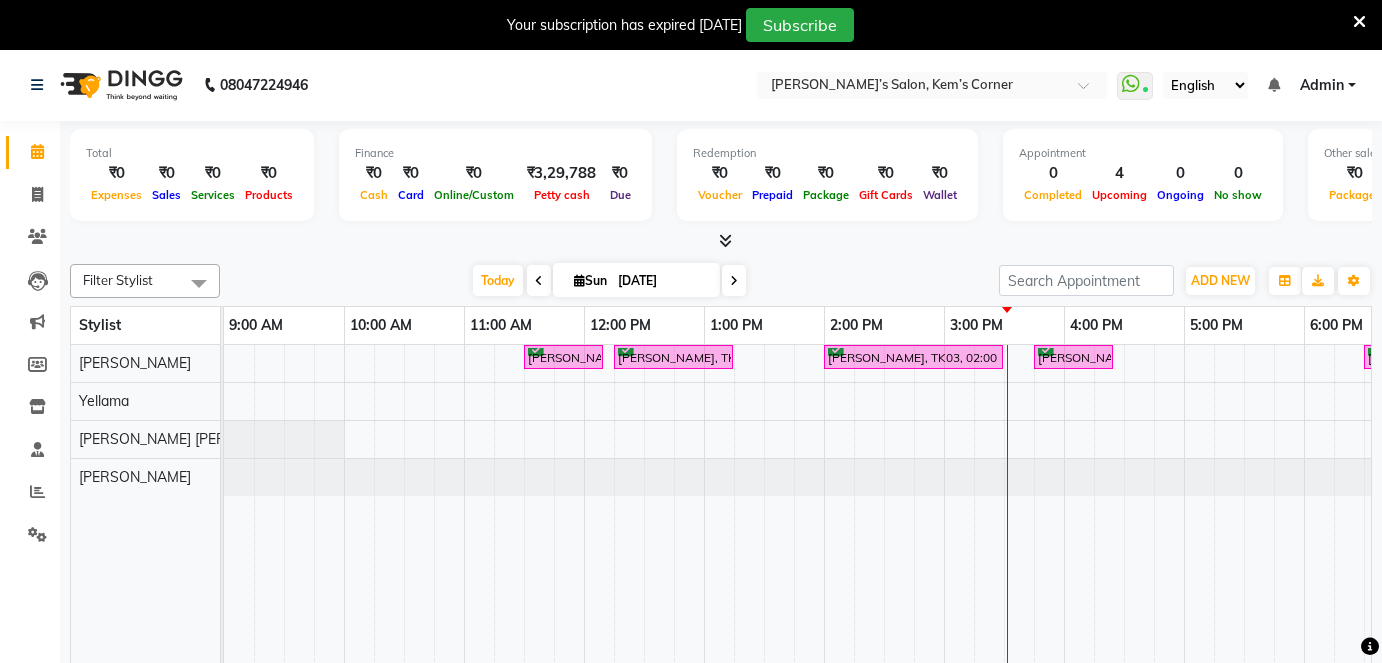 scroll, scrollTop: 48, scrollLeft: 0, axis: vertical 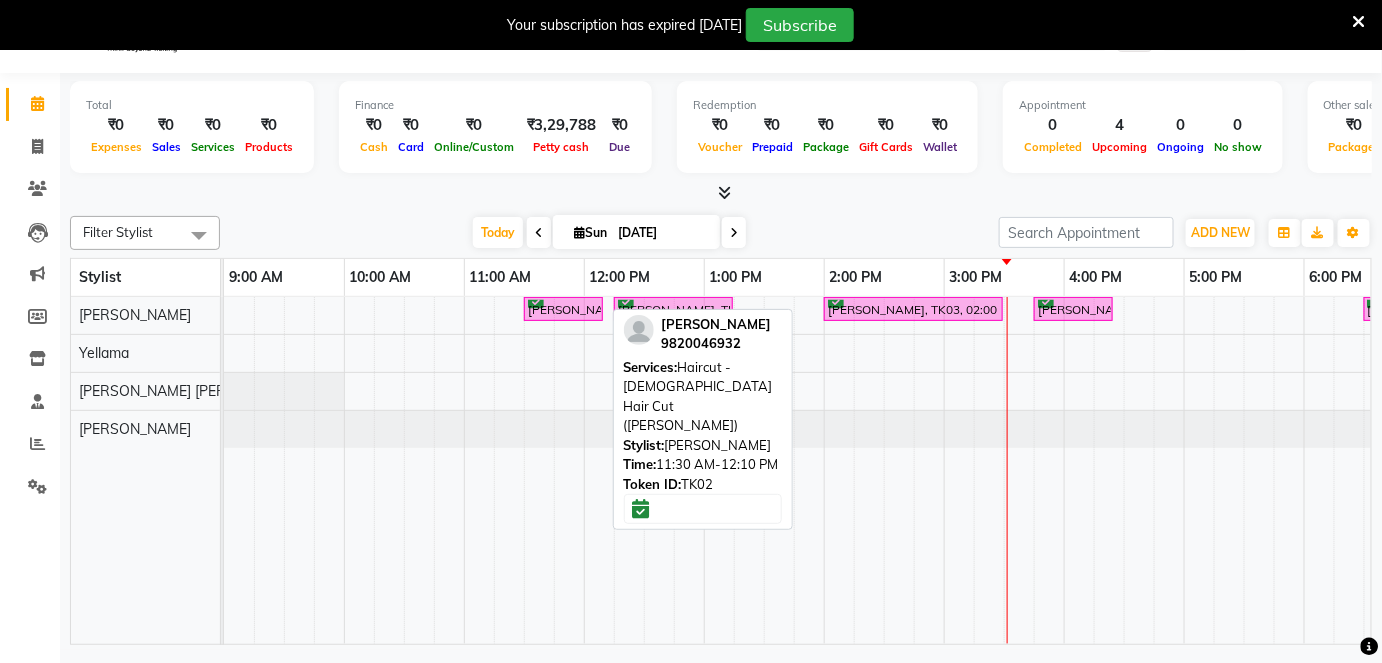 click on "[PERSON_NAME], TK02, 11:30 AM-12:10 PM, Haircut - [DEMOGRAPHIC_DATA] Hair Cut ([PERSON_NAME])" at bounding box center (563, 309) 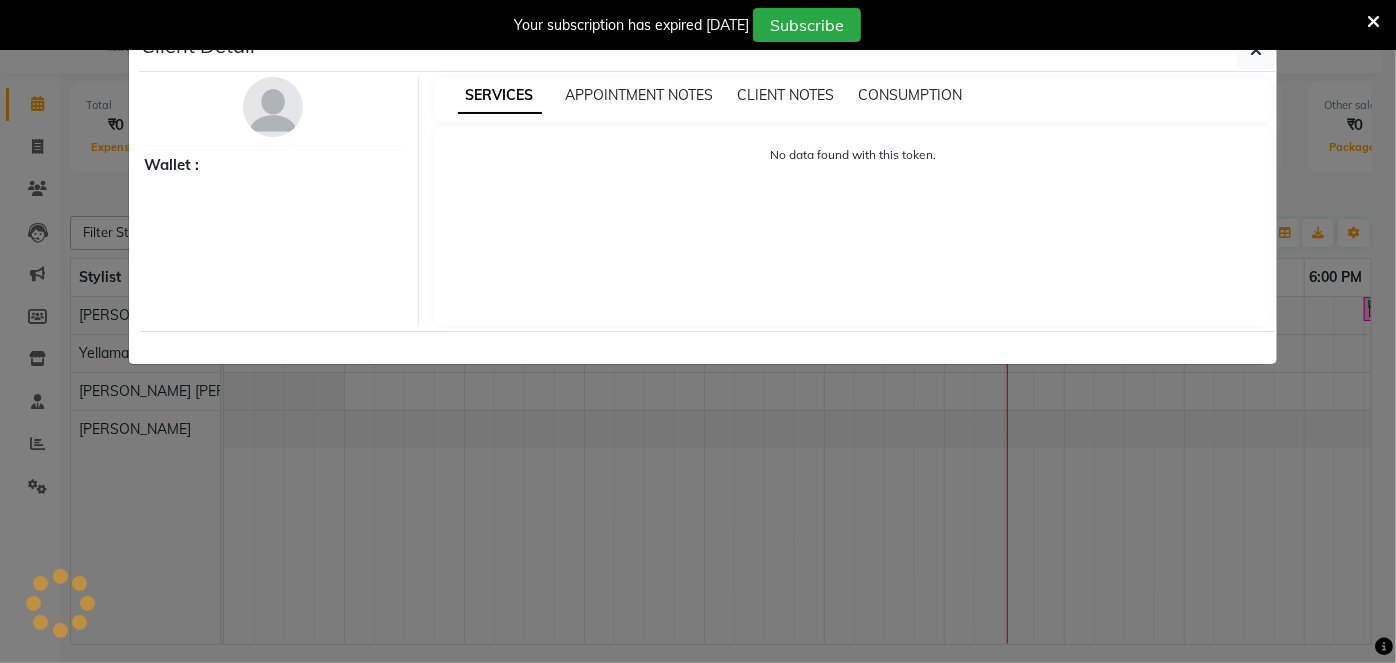 select on "6" 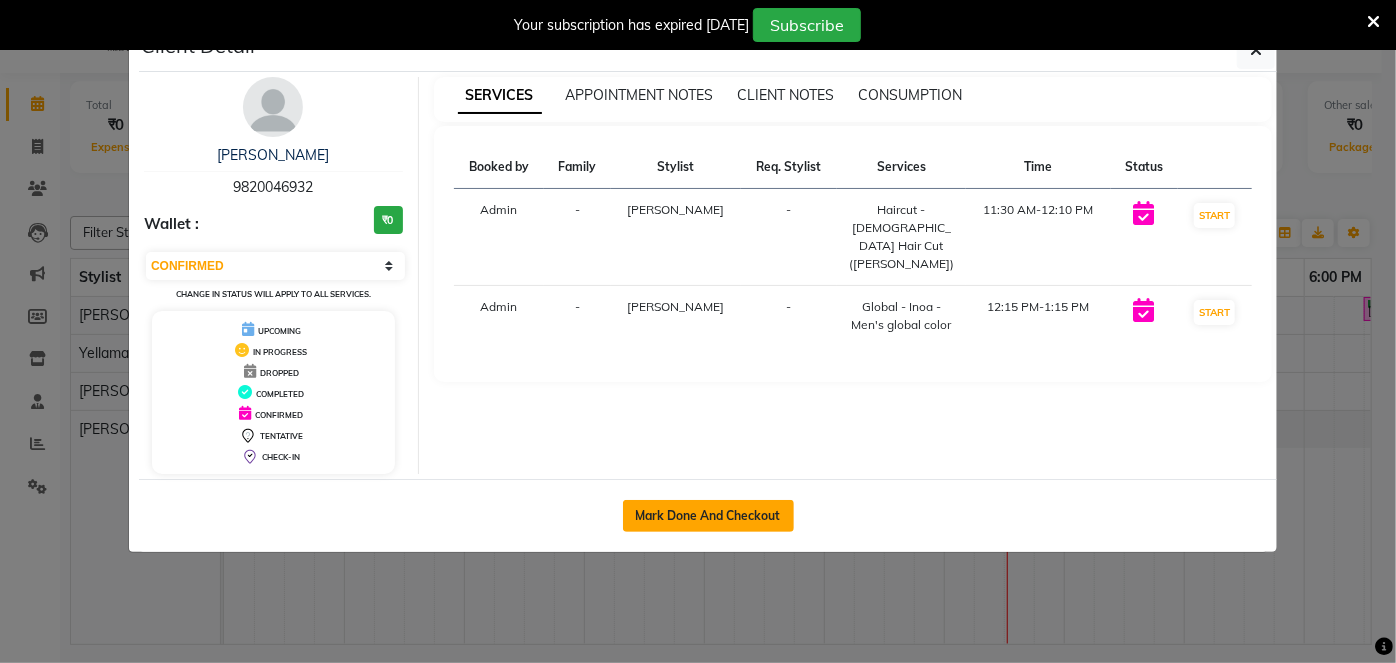 click on "Mark Done And Checkout" 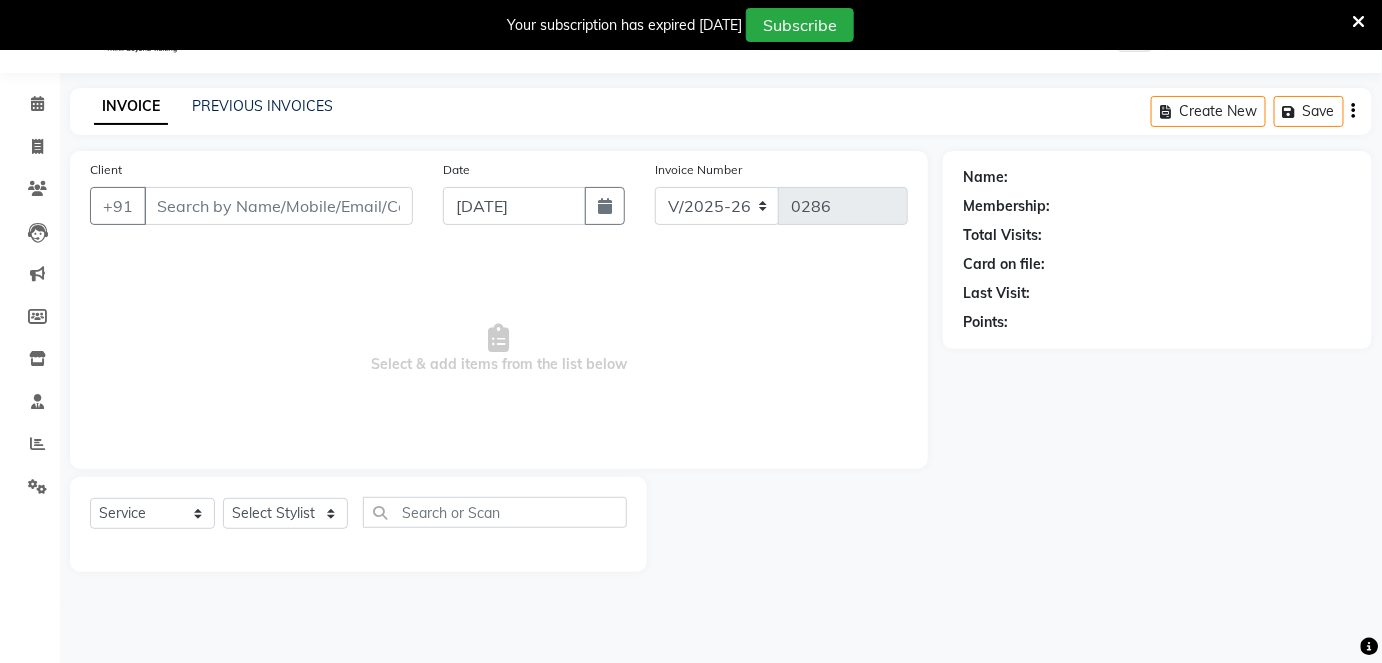 type on "9820046932" 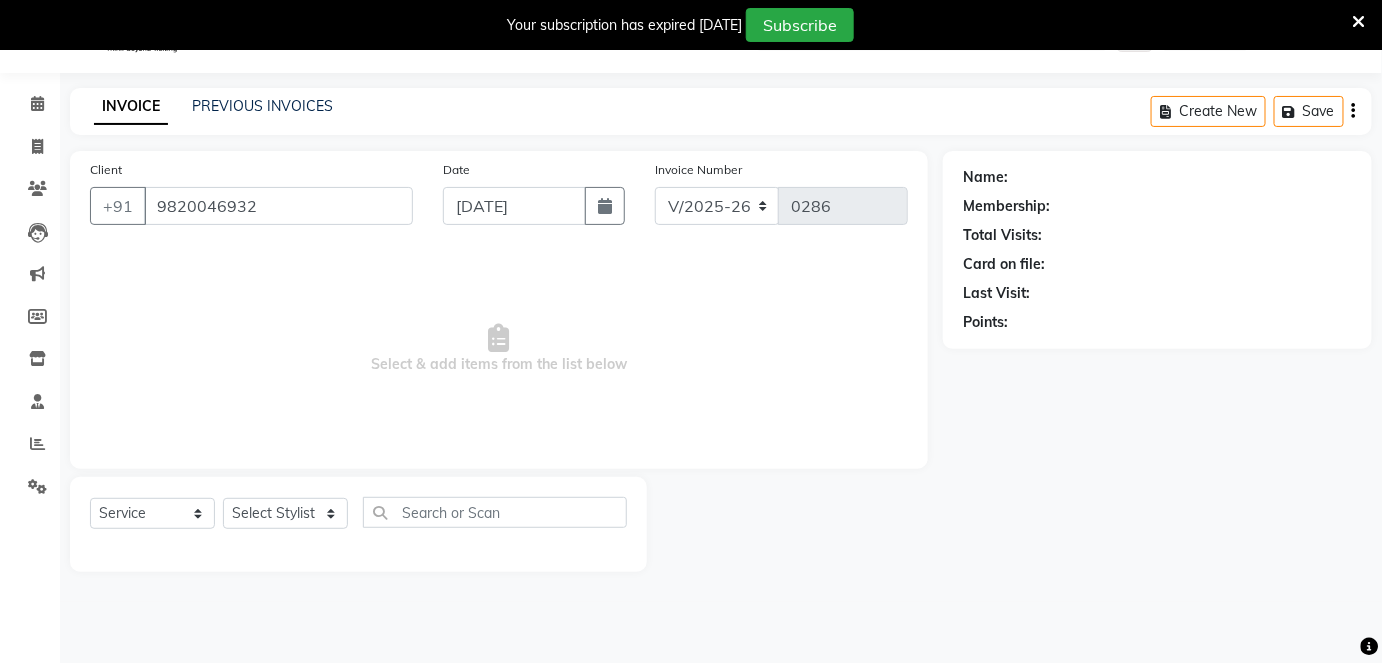 select on "50293" 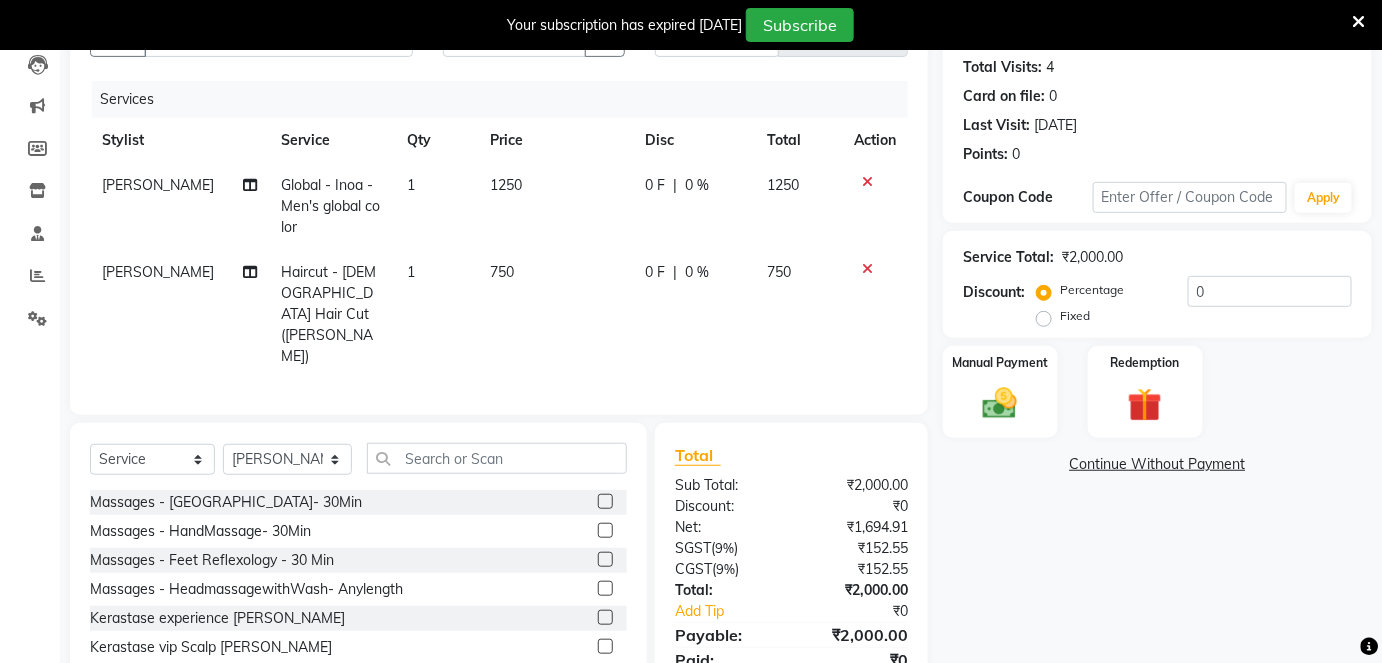 scroll, scrollTop: 272, scrollLeft: 0, axis: vertical 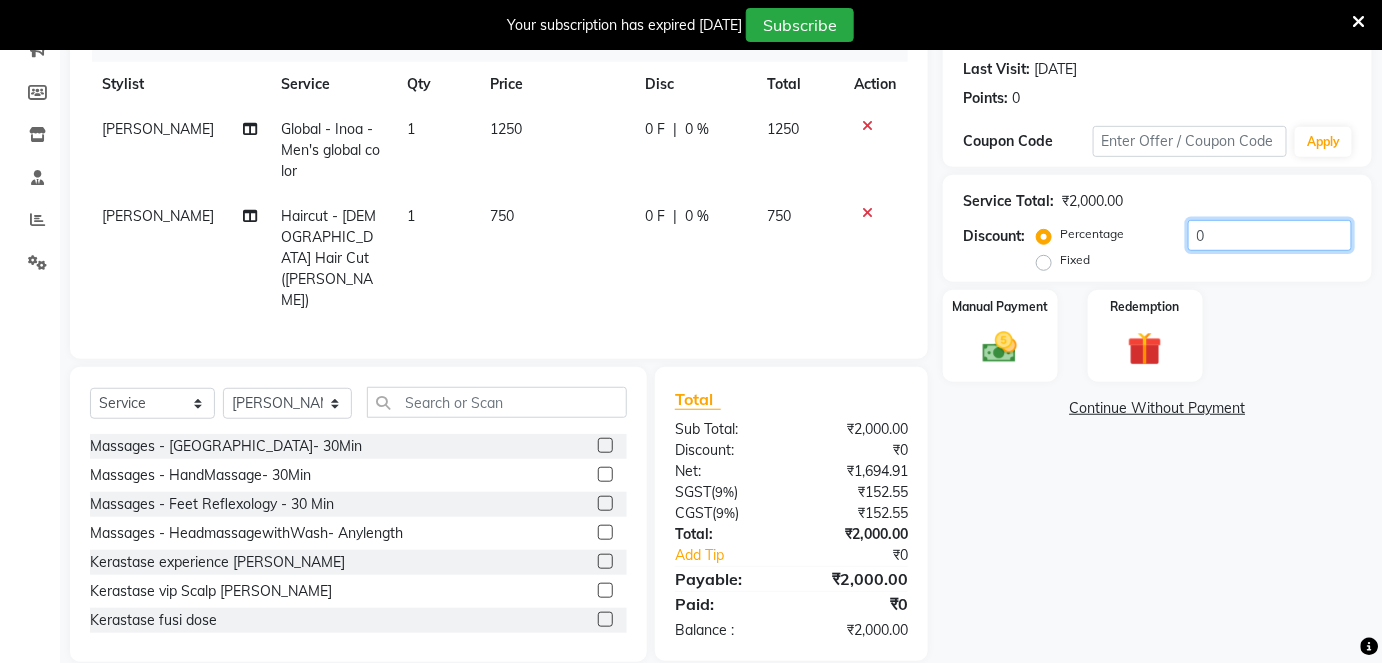 click on "0" 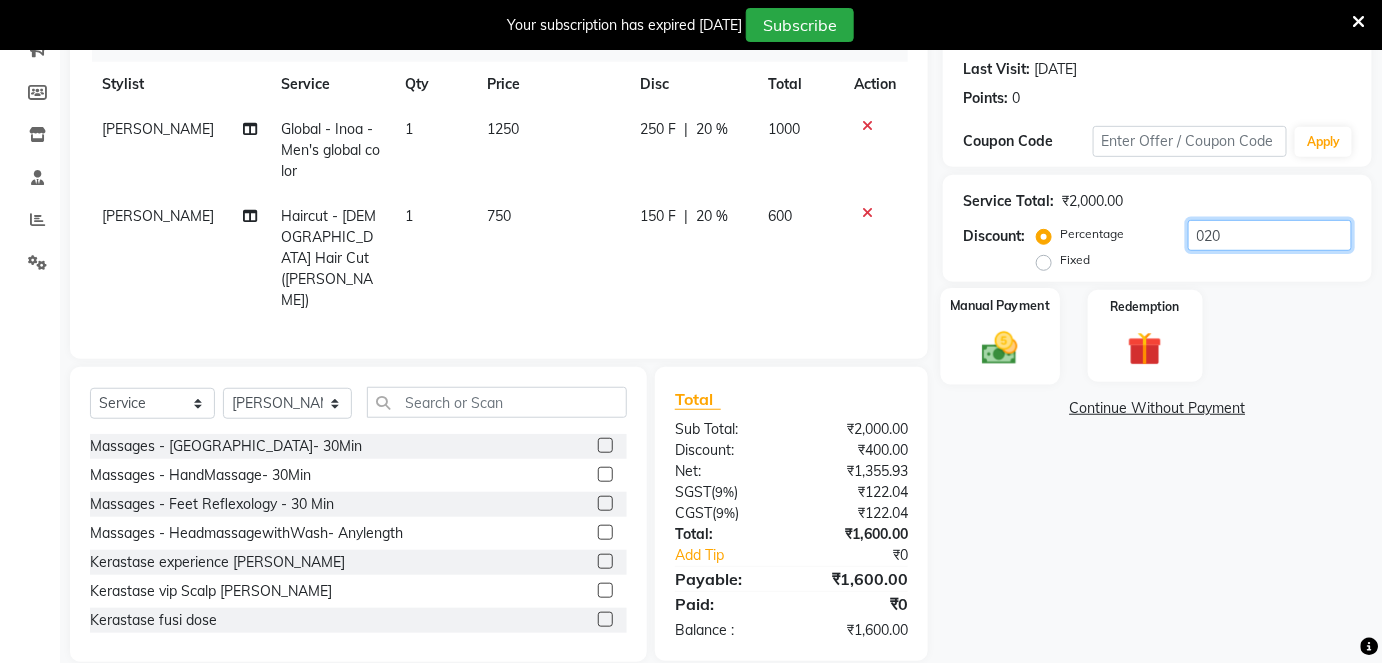type on "020" 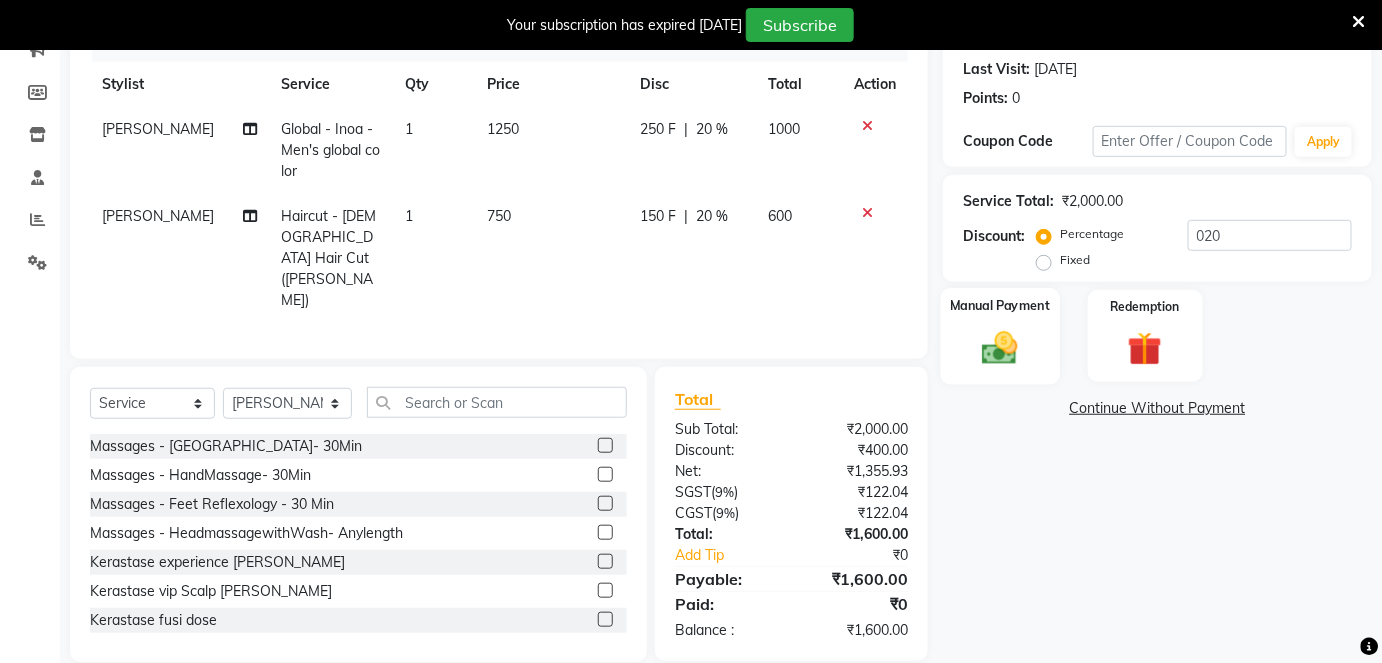 click on "Manual Payment" 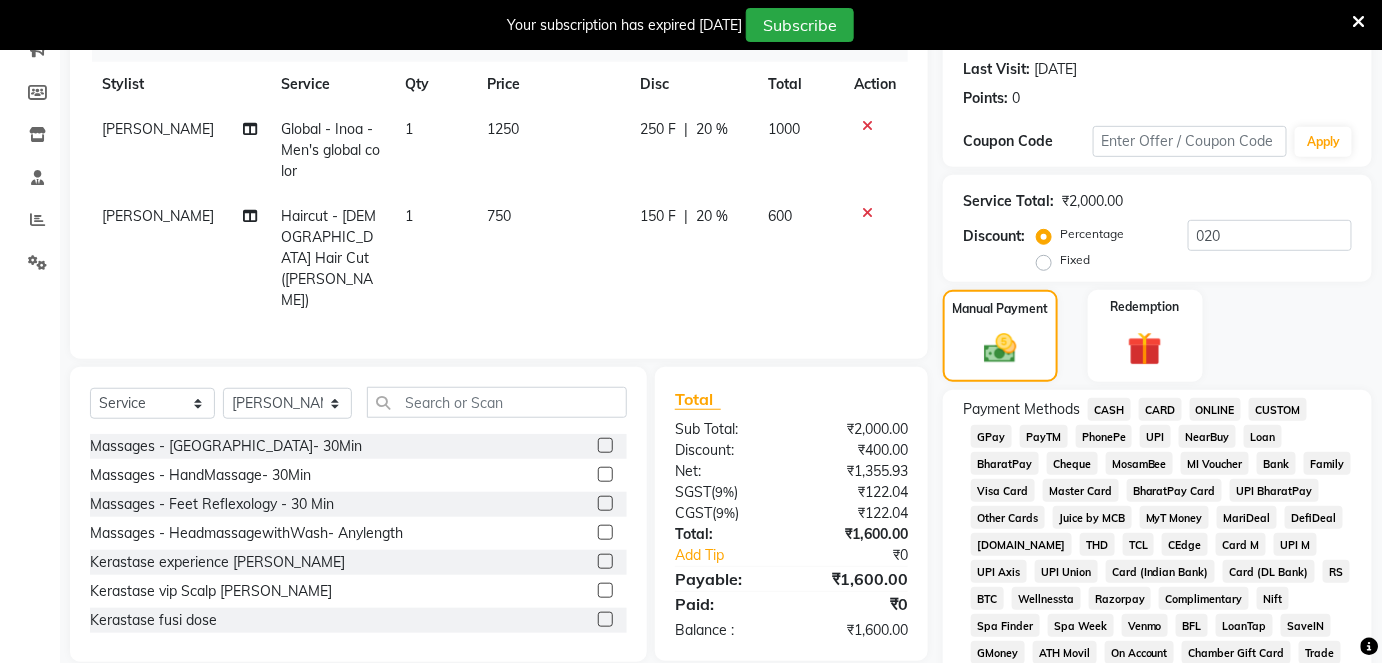 click on "CARD" 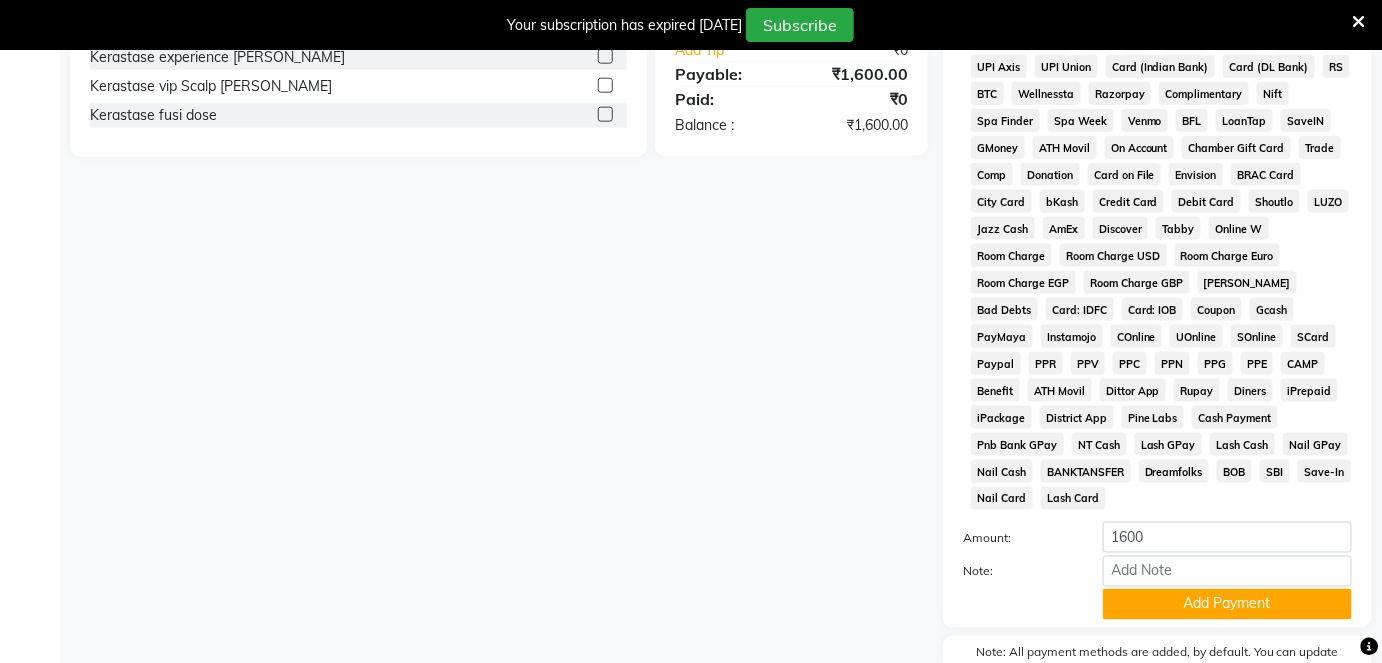 scroll, scrollTop: 864, scrollLeft: 0, axis: vertical 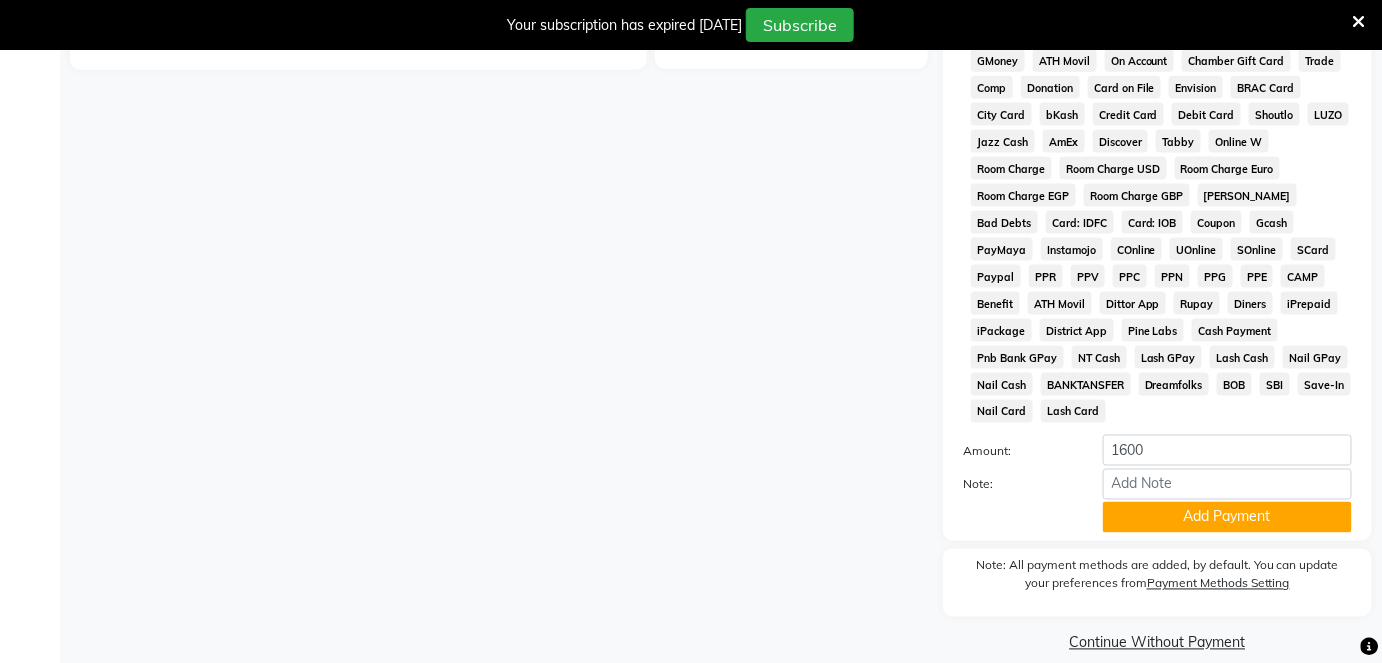 click on "Add Payment" 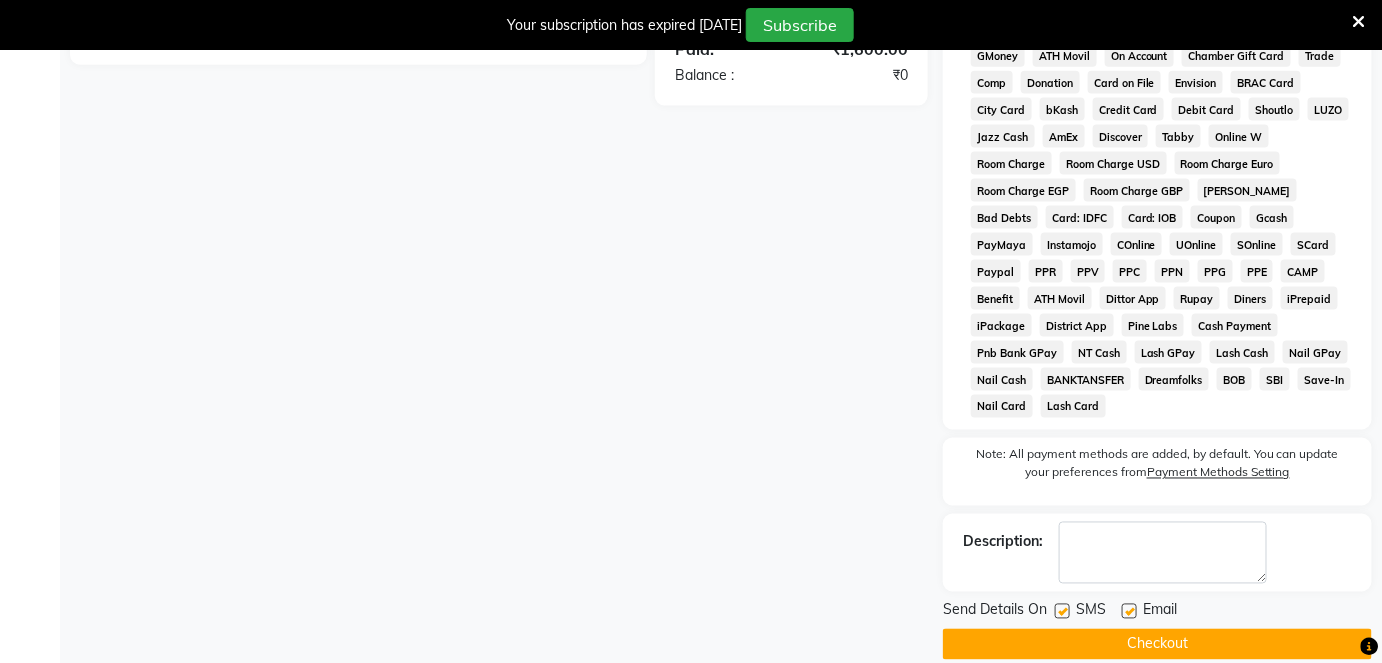 scroll, scrollTop: 870, scrollLeft: 0, axis: vertical 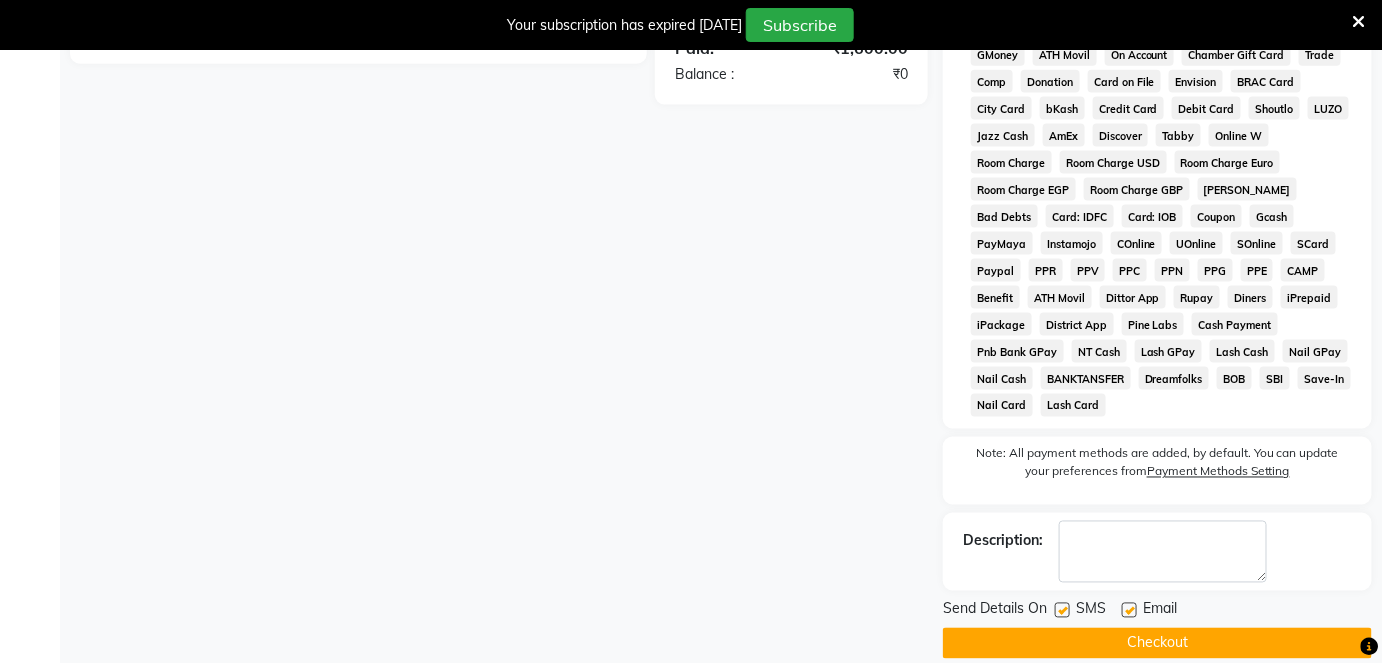 drag, startPoint x: 1125, startPoint y: 584, endPoint x: 1116, endPoint y: 619, distance: 36.138622 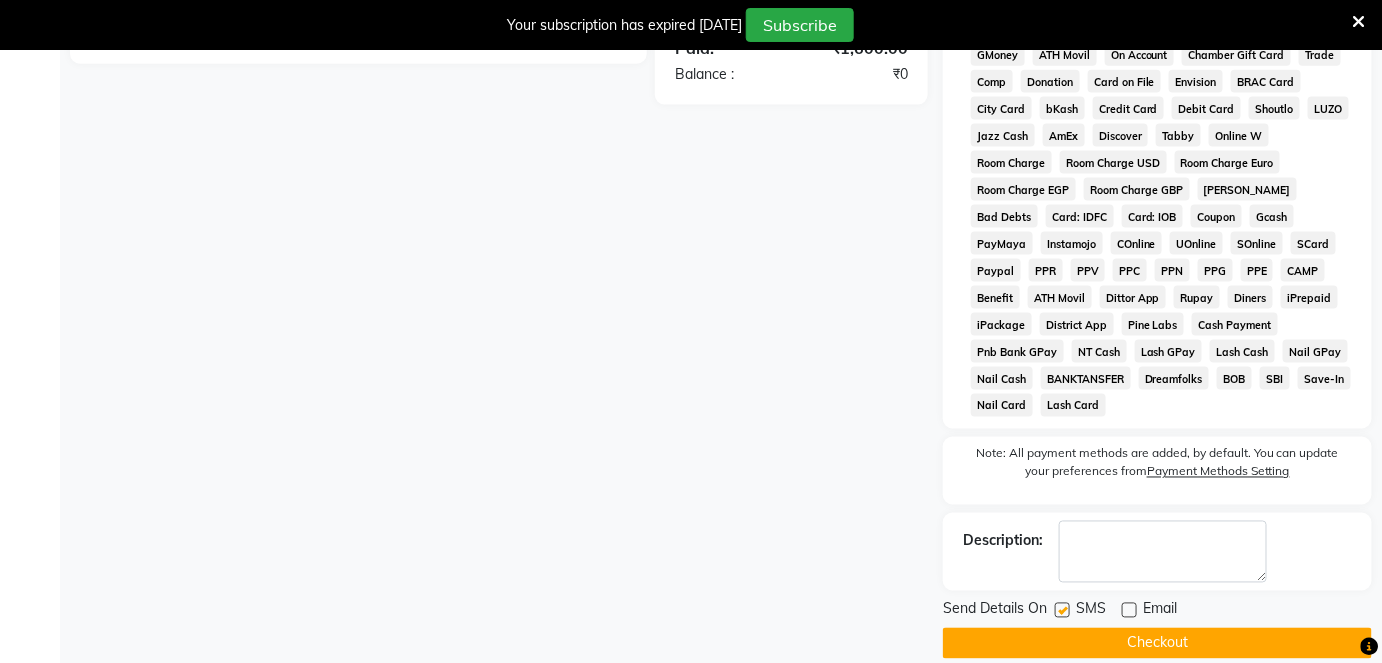 click on "Checkout" 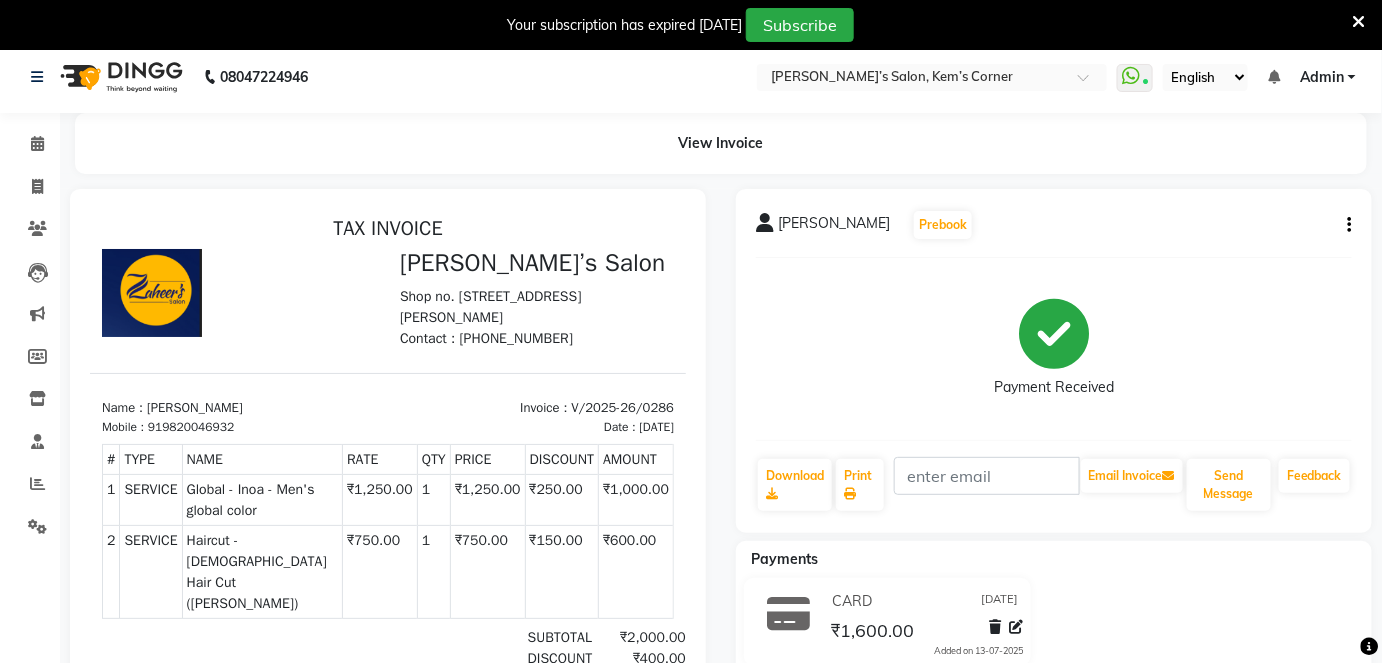scroll, scrollTop: 0, scrollLeft: 0, axis: both 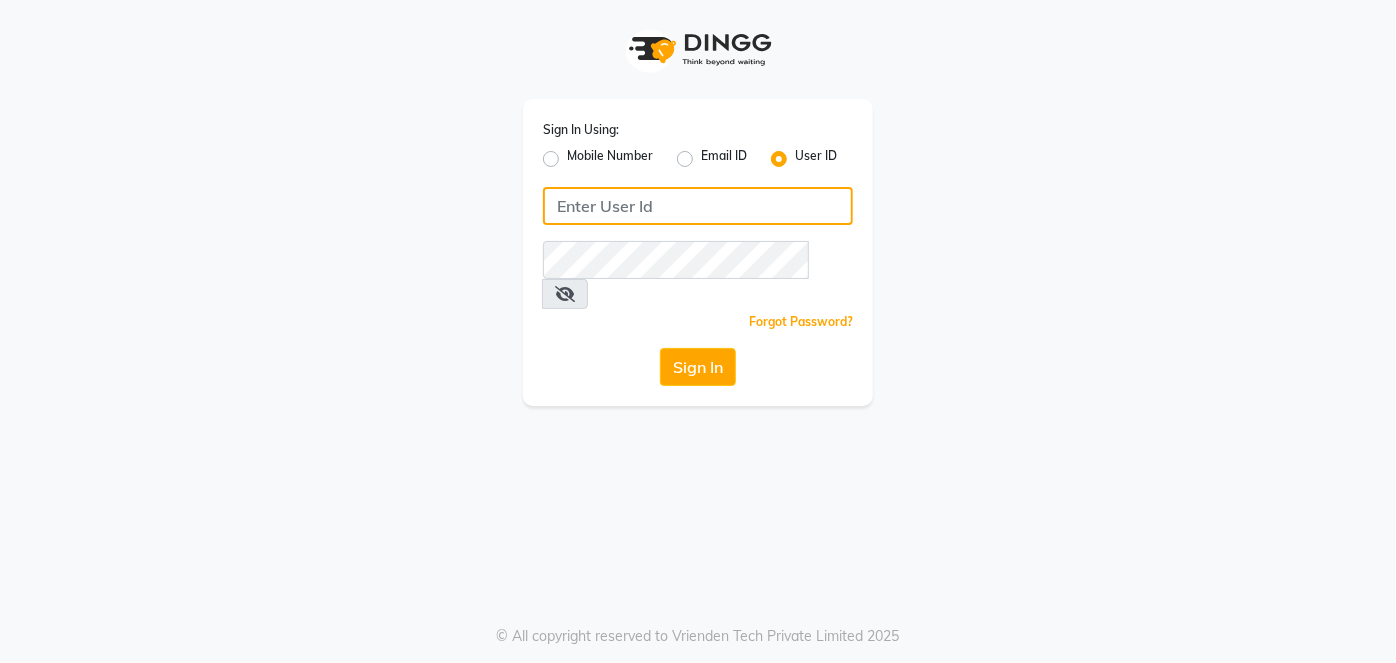click 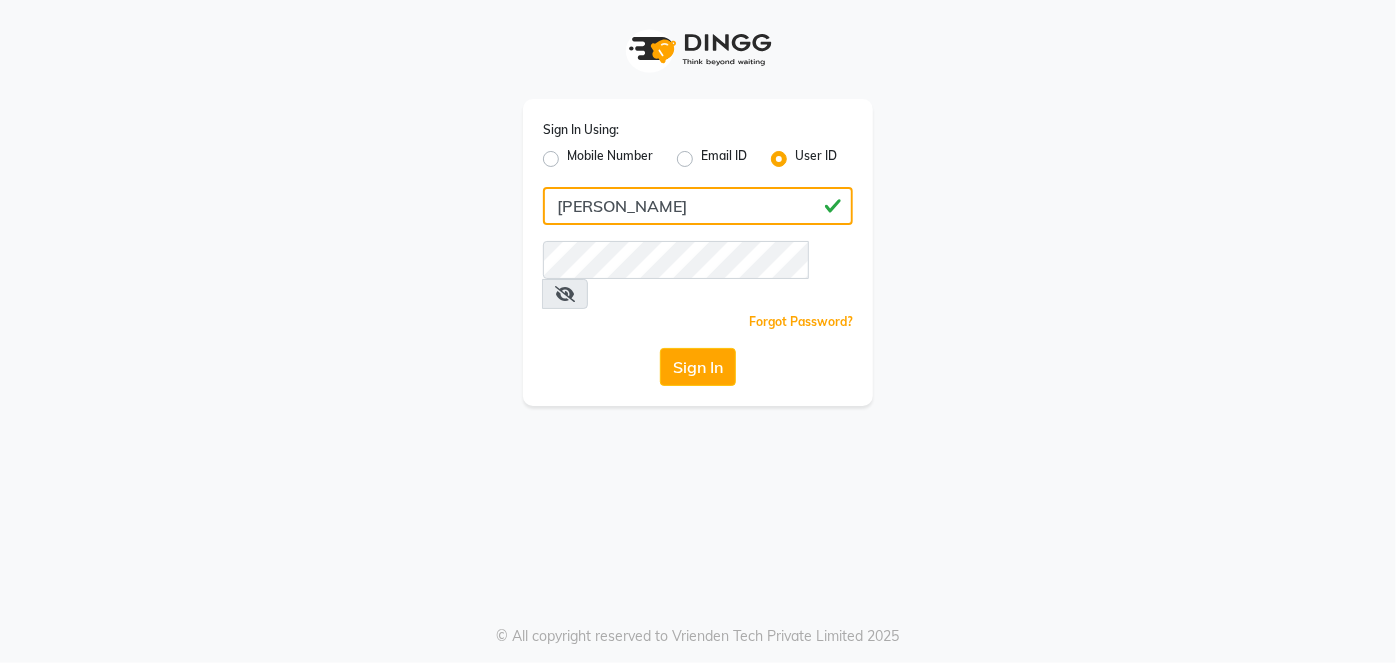 type on "[PERSON_NAME]" 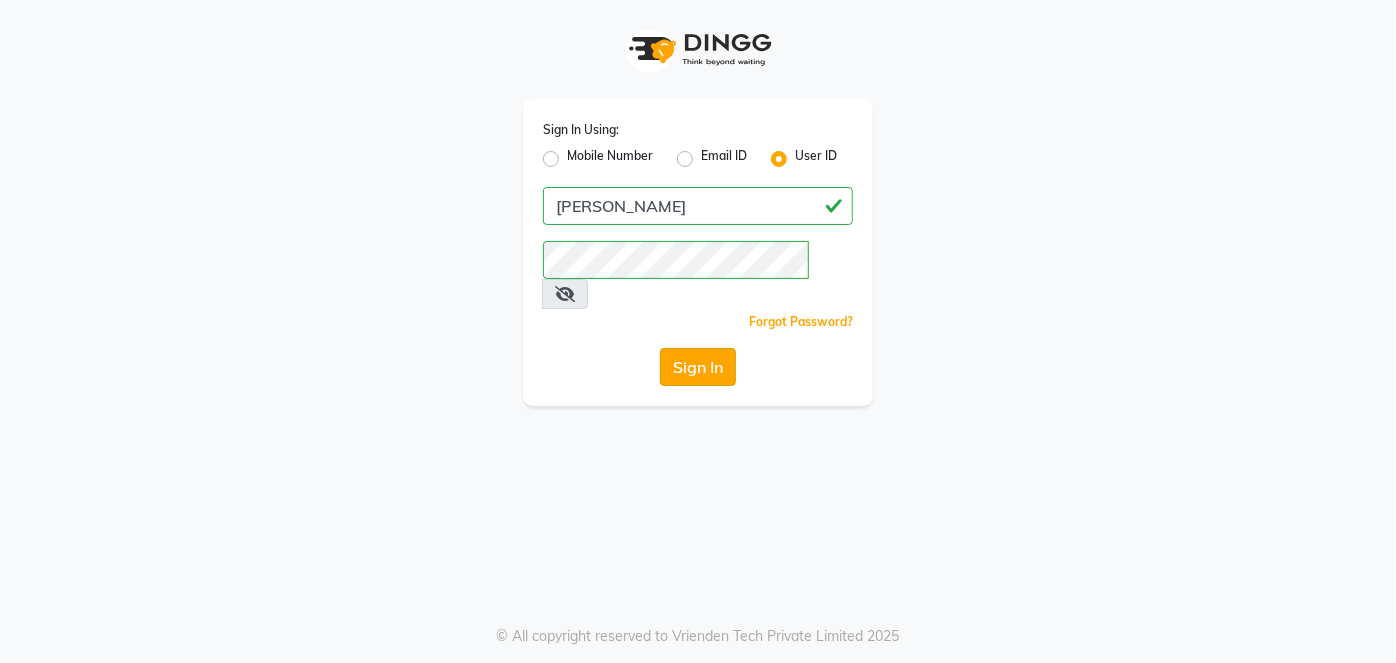 click on "Sign In" 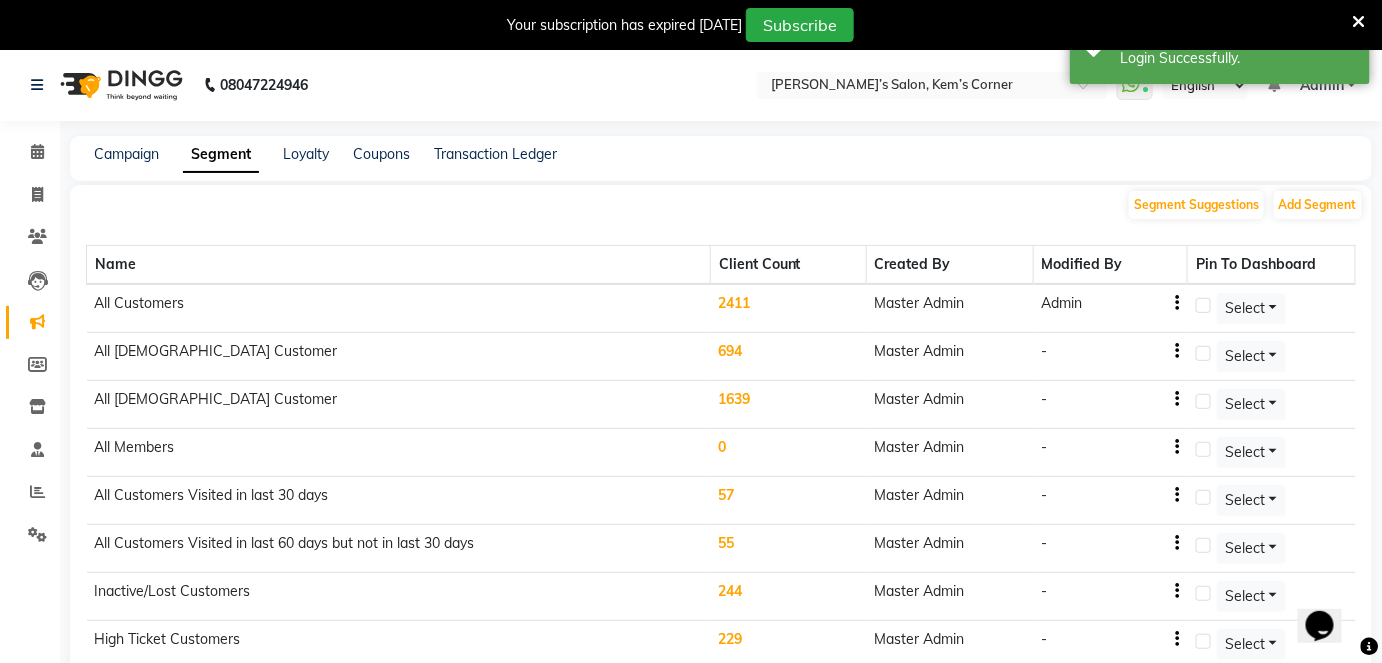 scroll, scrollTop: 0, scrollLeft: 0, axis: both 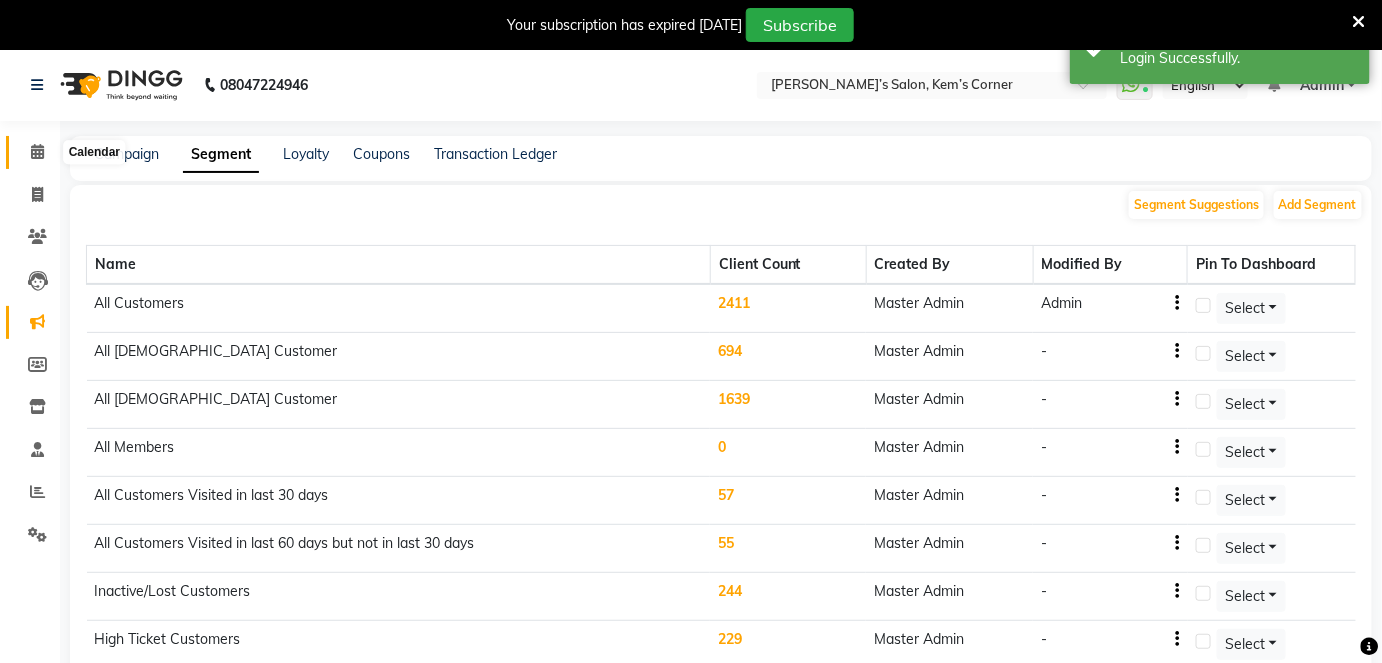 click 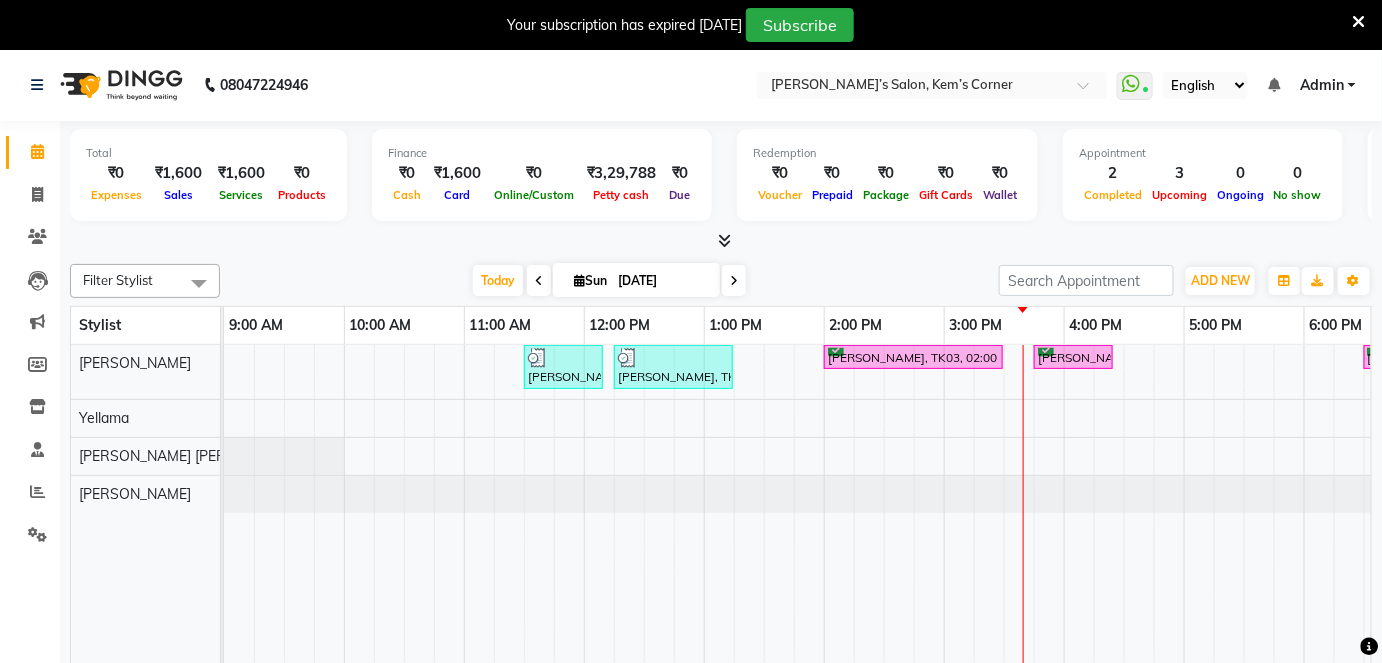 click at bounding box center [734, 281] 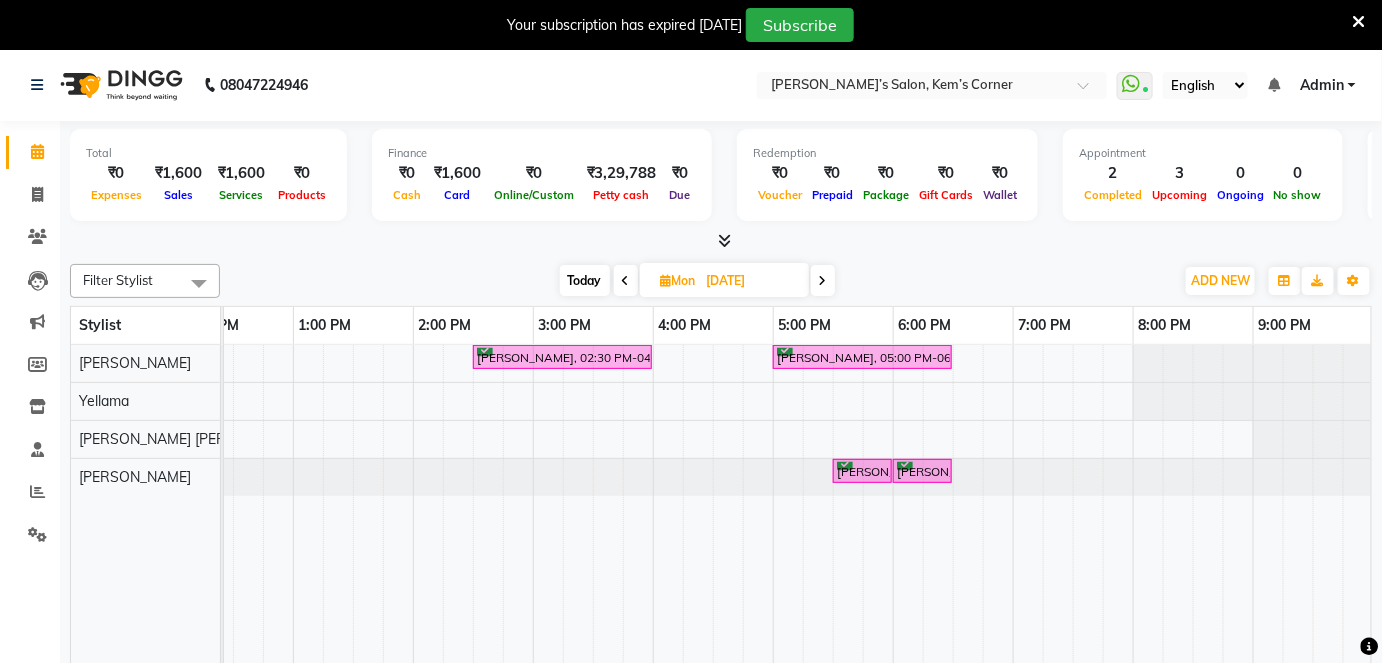 click on "Today" at bounding box center (585, 280) 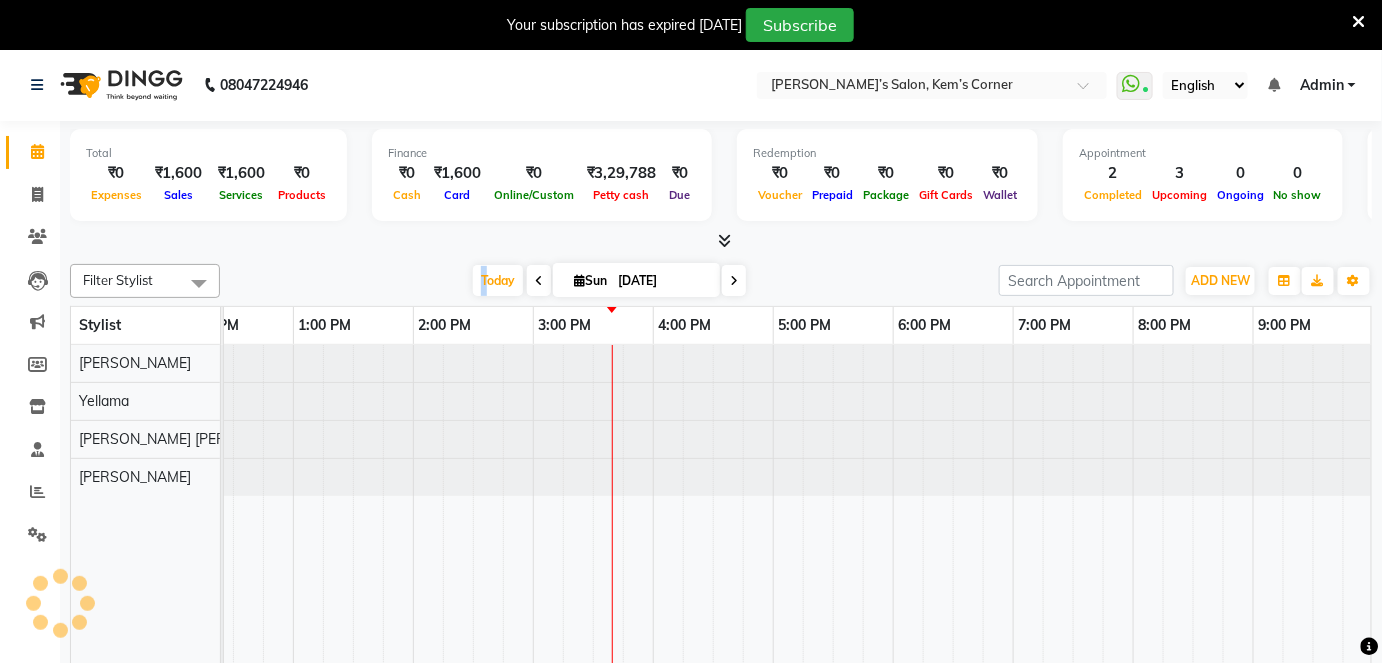 scroll, scrollTop: 0, scrollLeft: 411, axis: horizontal 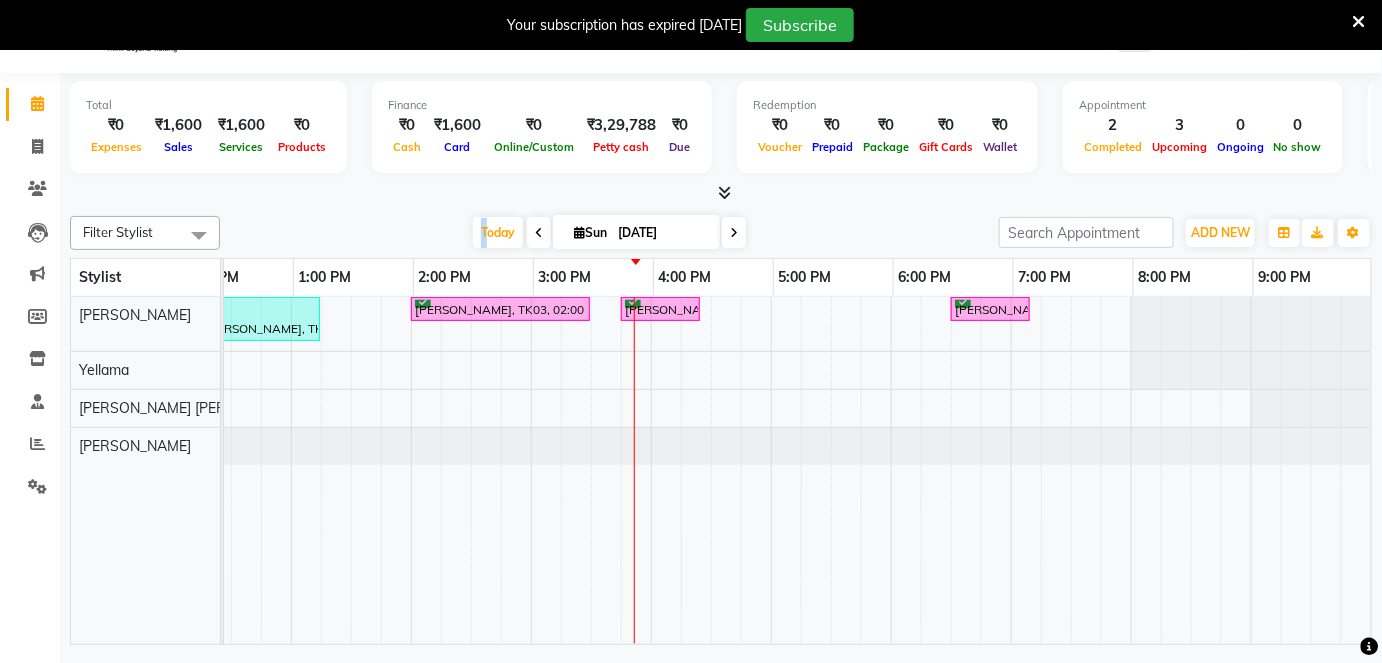 click on "Mahesh Nebhnani, TK02, 11:30 AM-12:10 PM, Haircut - Male Hair Cut (Zaheer)     Mahesh Nebhnani, TK02, 12:15 PM-01:15 PM, Global - Inoa - Men's global color     Mansi Shah, TK03, 02:00 PM-03:30 PM, Global - Inoa - Below Shoulder     Sushil Raney, TK01, 03:45 PM-04:25 PM, Haircut - Male Hair Cut (Zaheer)     Prabhat Podar, TK04, 06:30 PM-07:10 PM, Haircut - Male Hair Cut (Zaheer)" at bounding box center [591, 470] 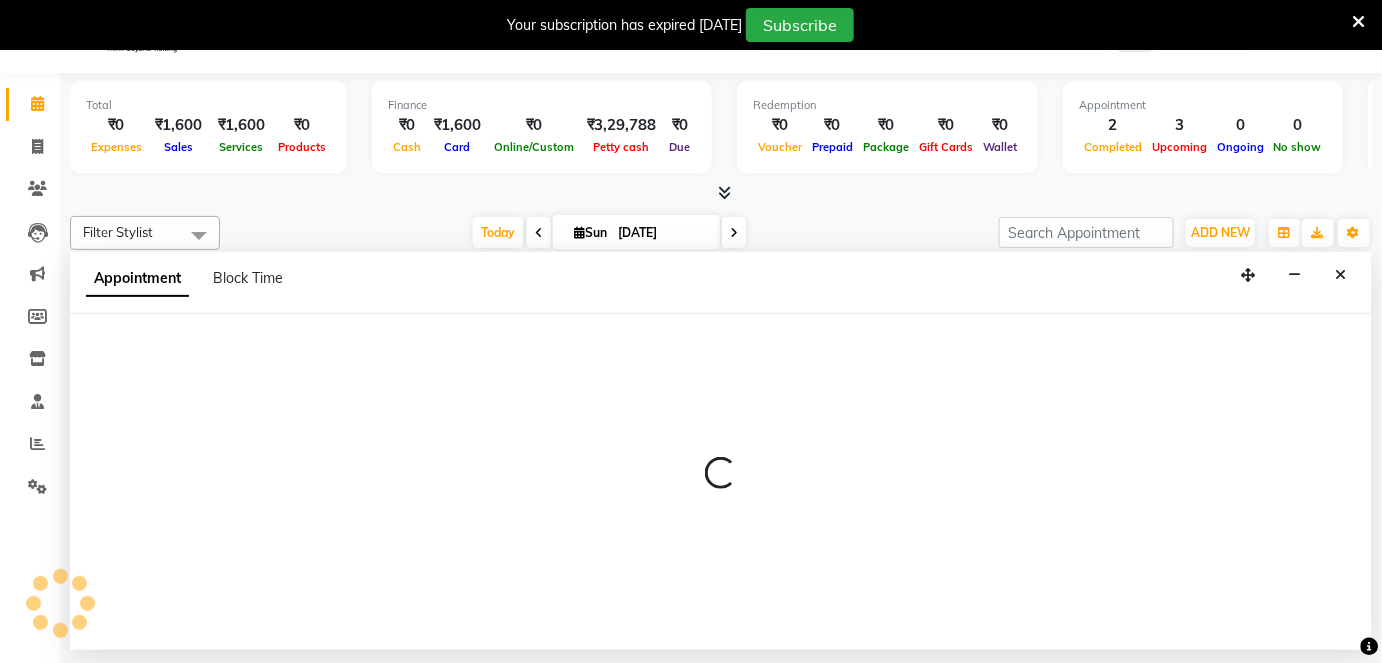 select on "50296" 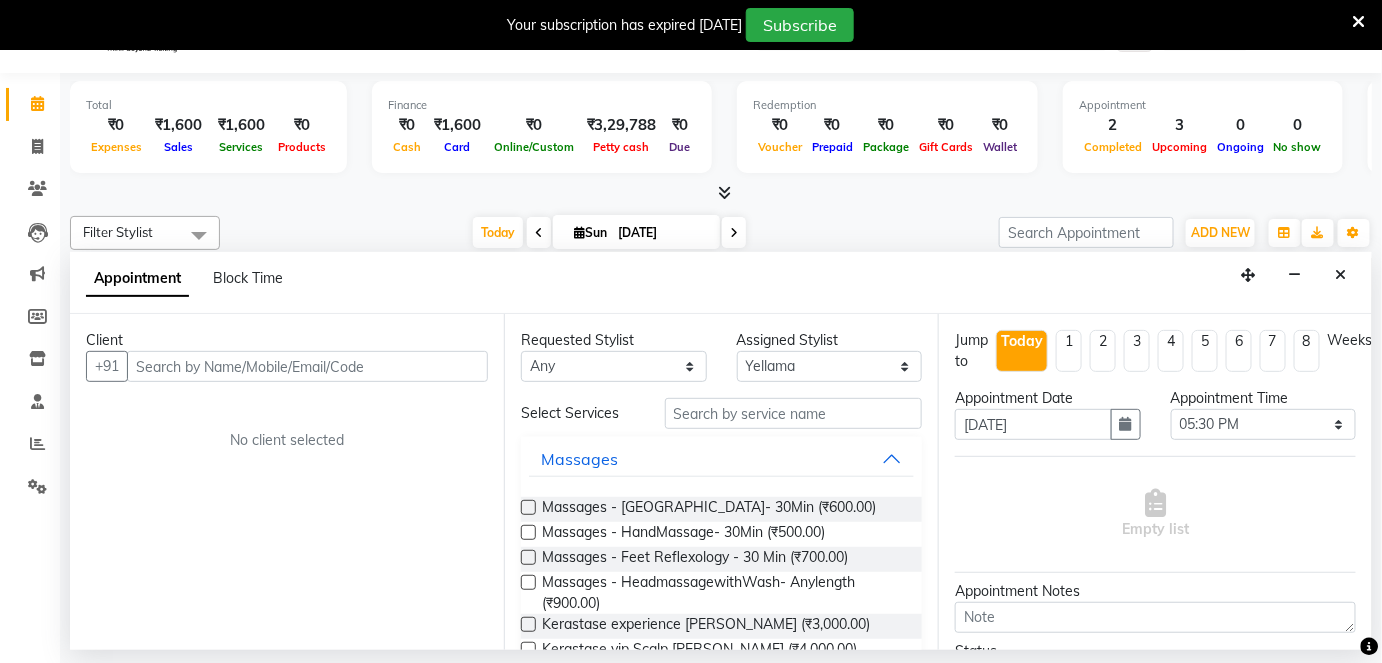 click at bounding box center (307, 366) 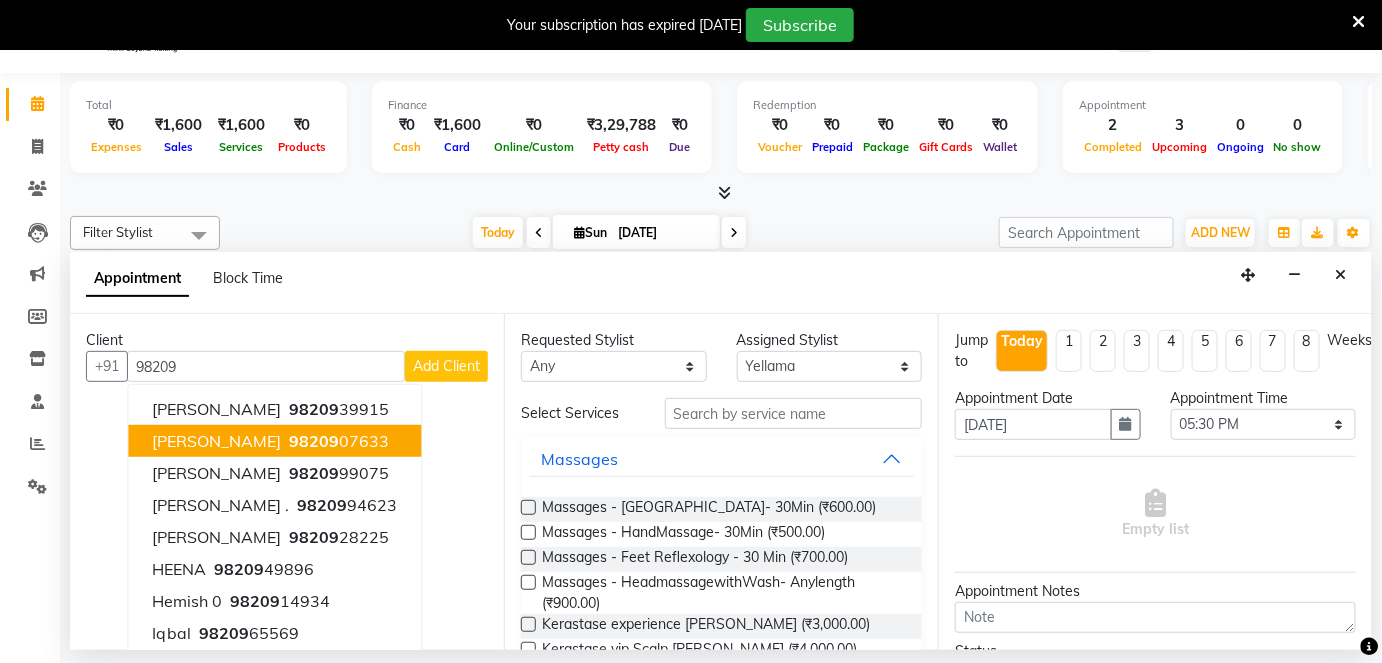 click on "98209 07633" at bounding box center [337, 441] 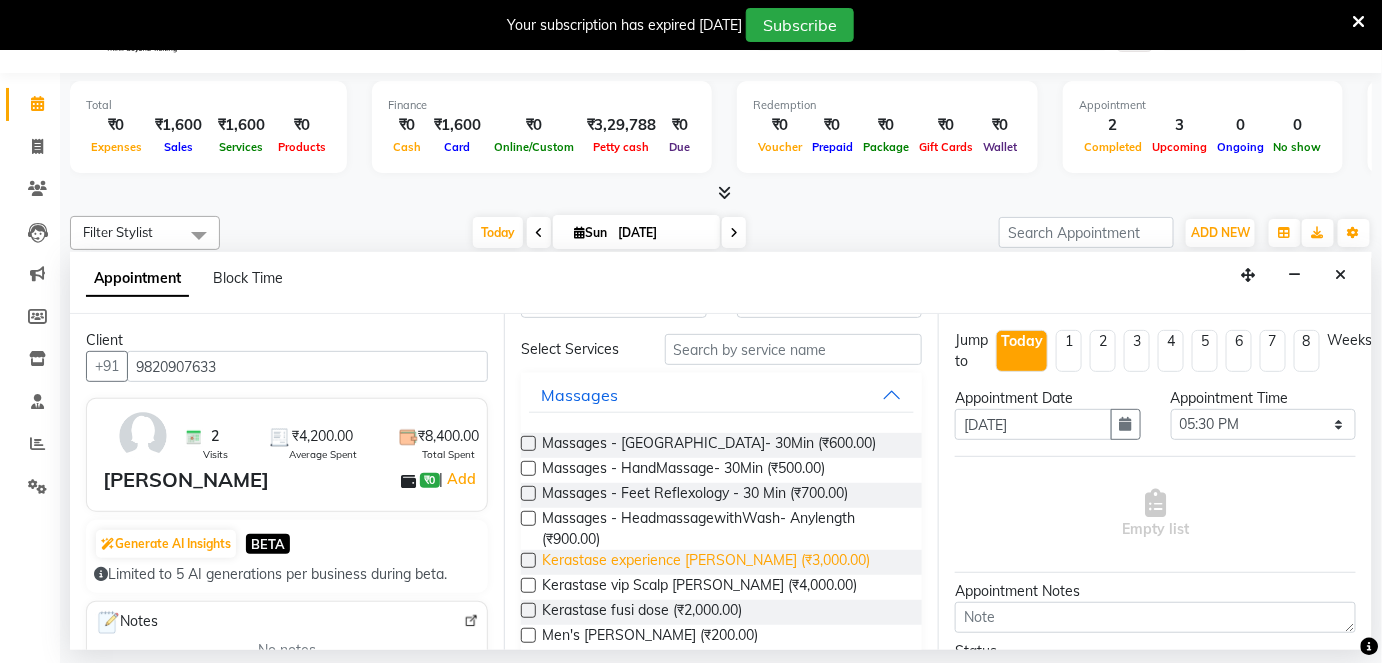 scroll, scrollTop: 90, scrollLeft: 0, axis: vertical 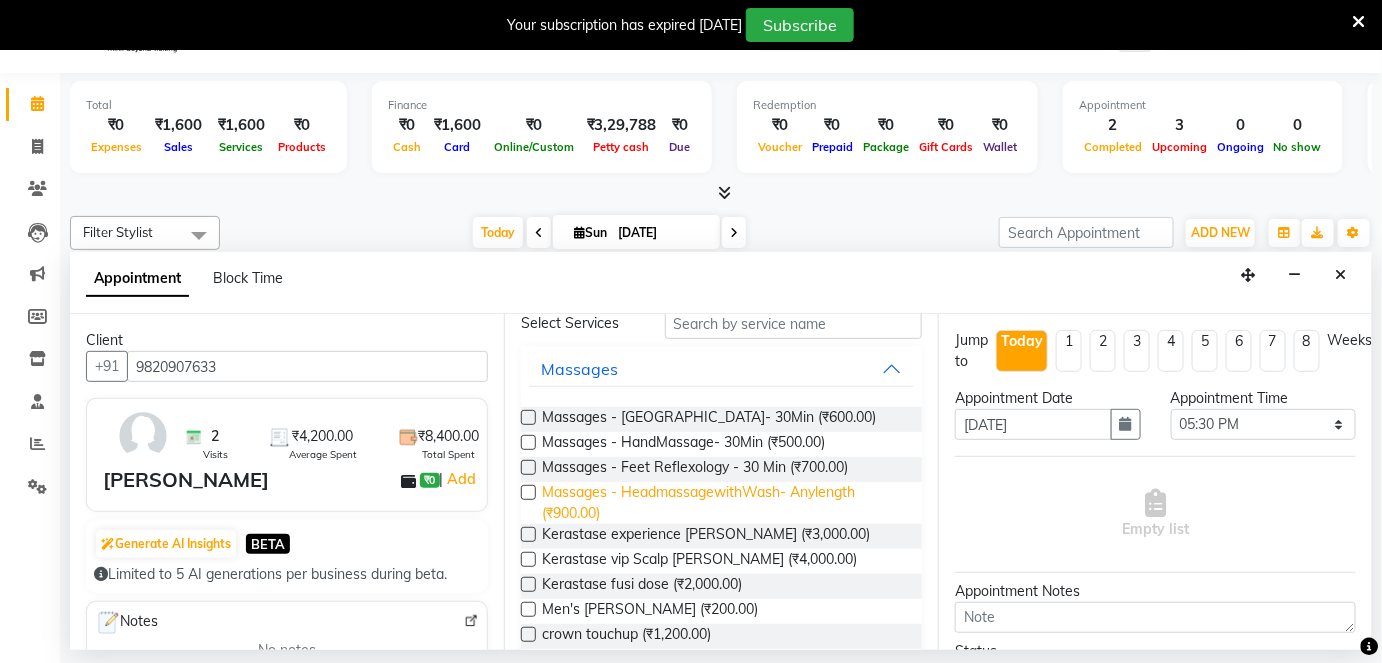 type on "9820907633" 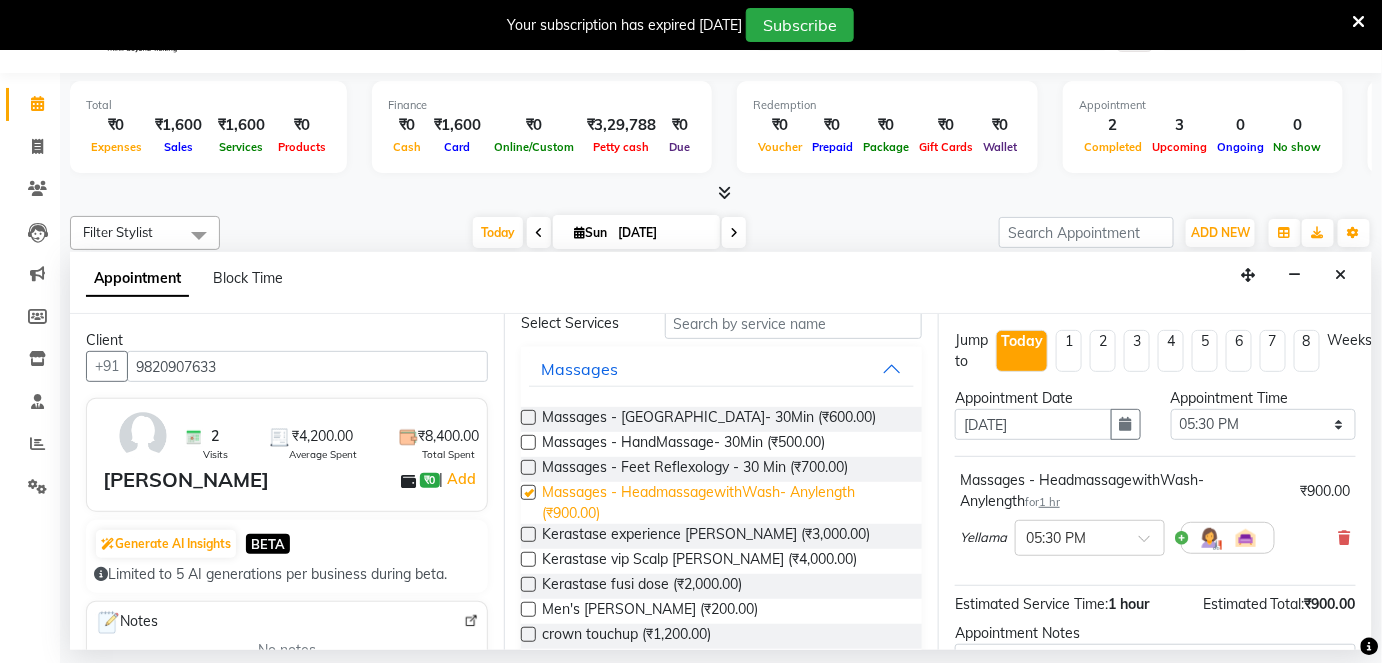 checkbox on "false" 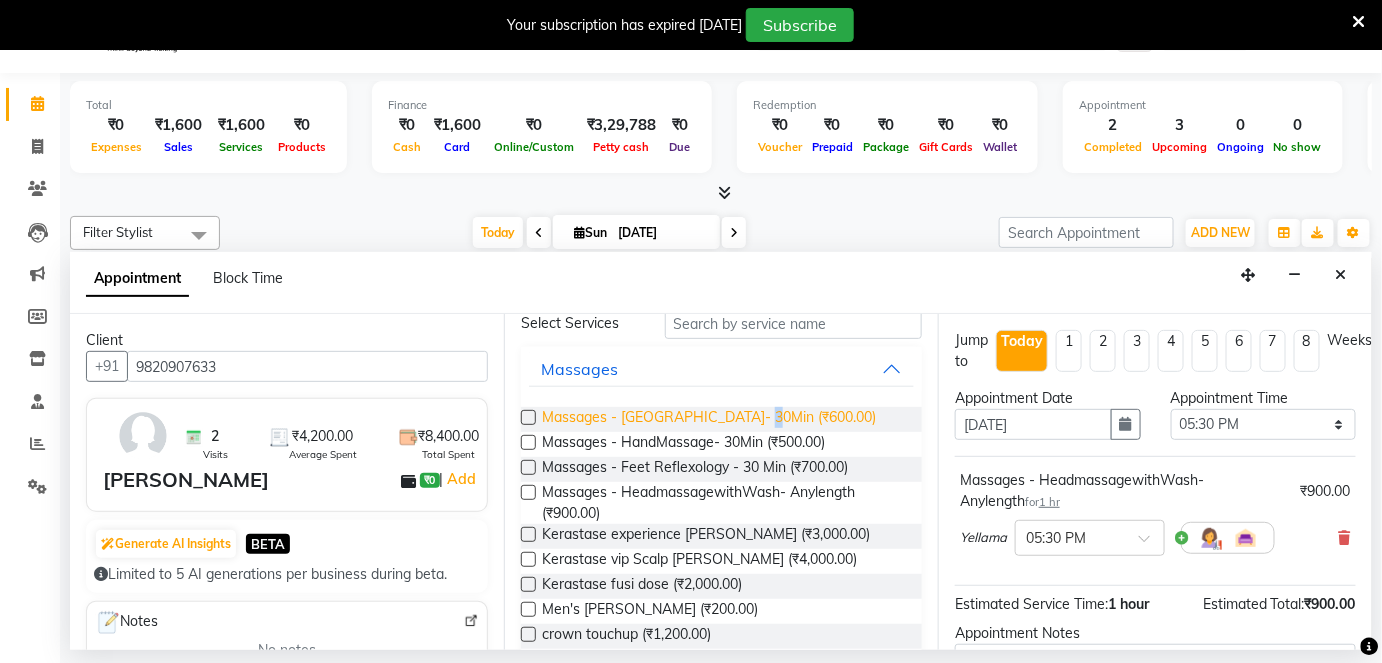 click on "Massages  - HeadMassage- 30Min (₹600.00)" at bounding box center [709, 419] 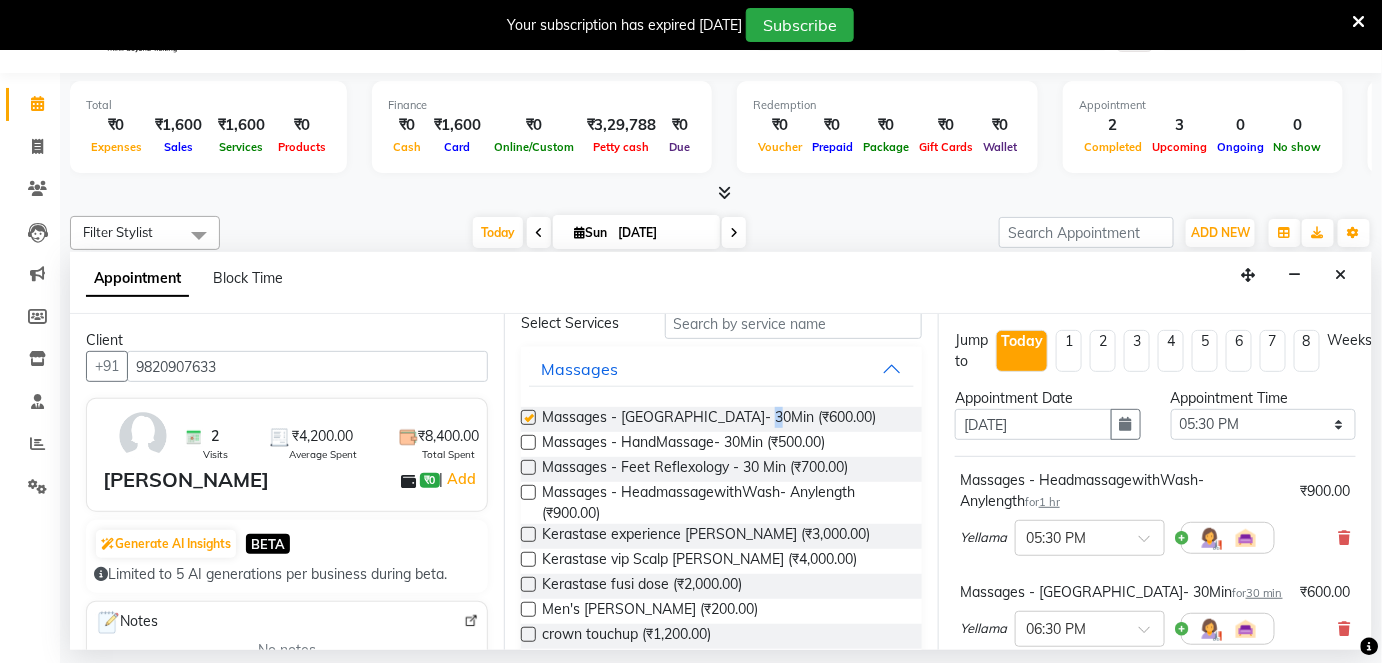 checkbox on "false" 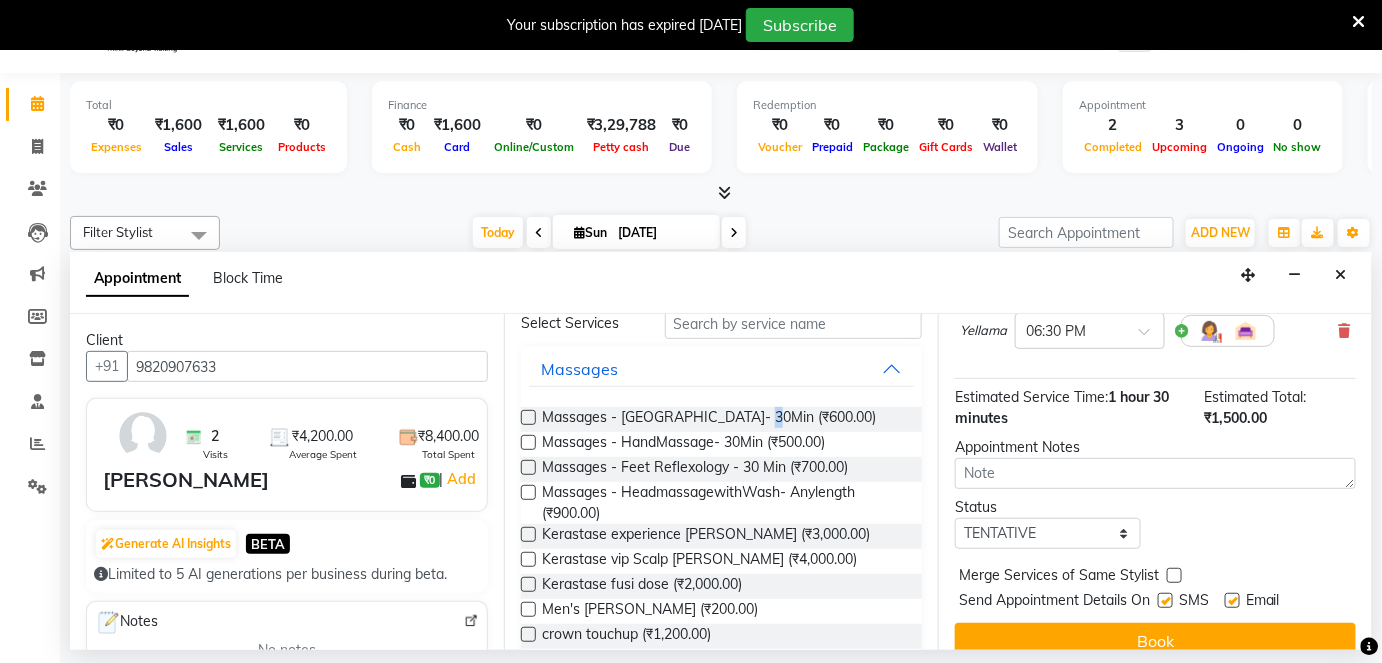 scroll, scrollTop: 322, scrollLeft: 0, axis: vertical 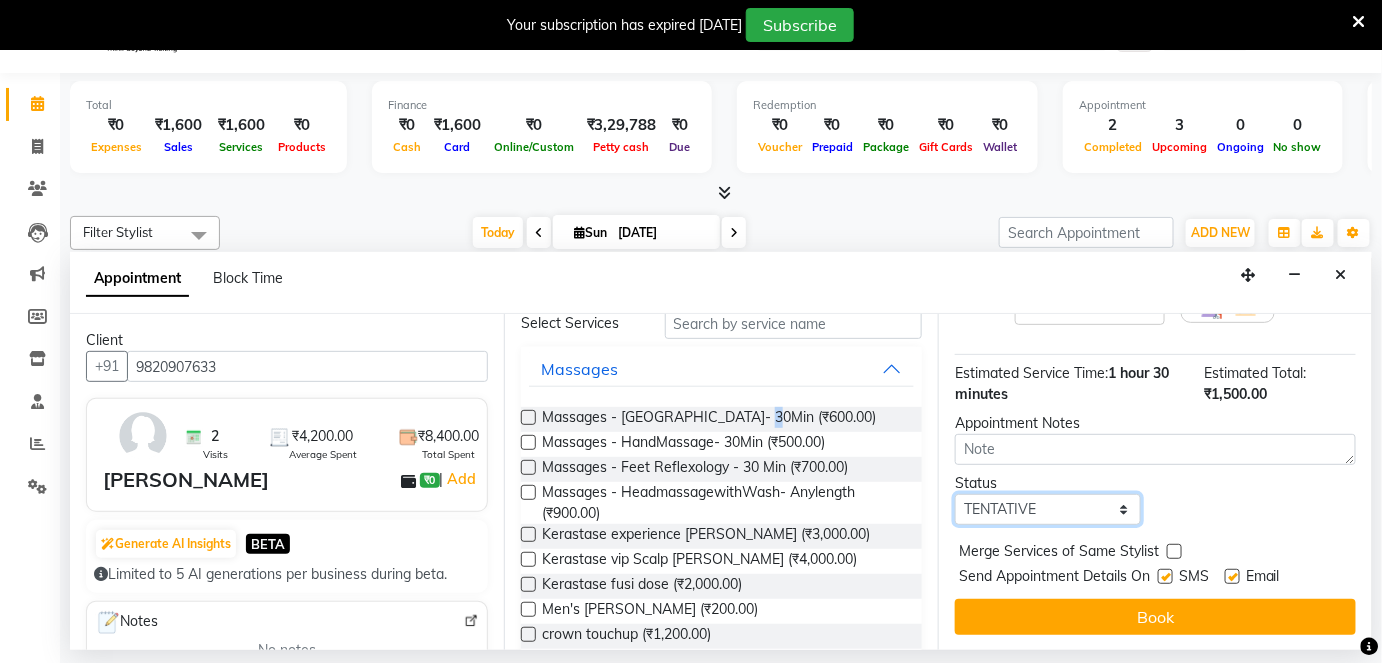 click on "Select TENTATIVE CONFIRM CHECK-IN UPCOMING" at bounding box center (1048, 509) 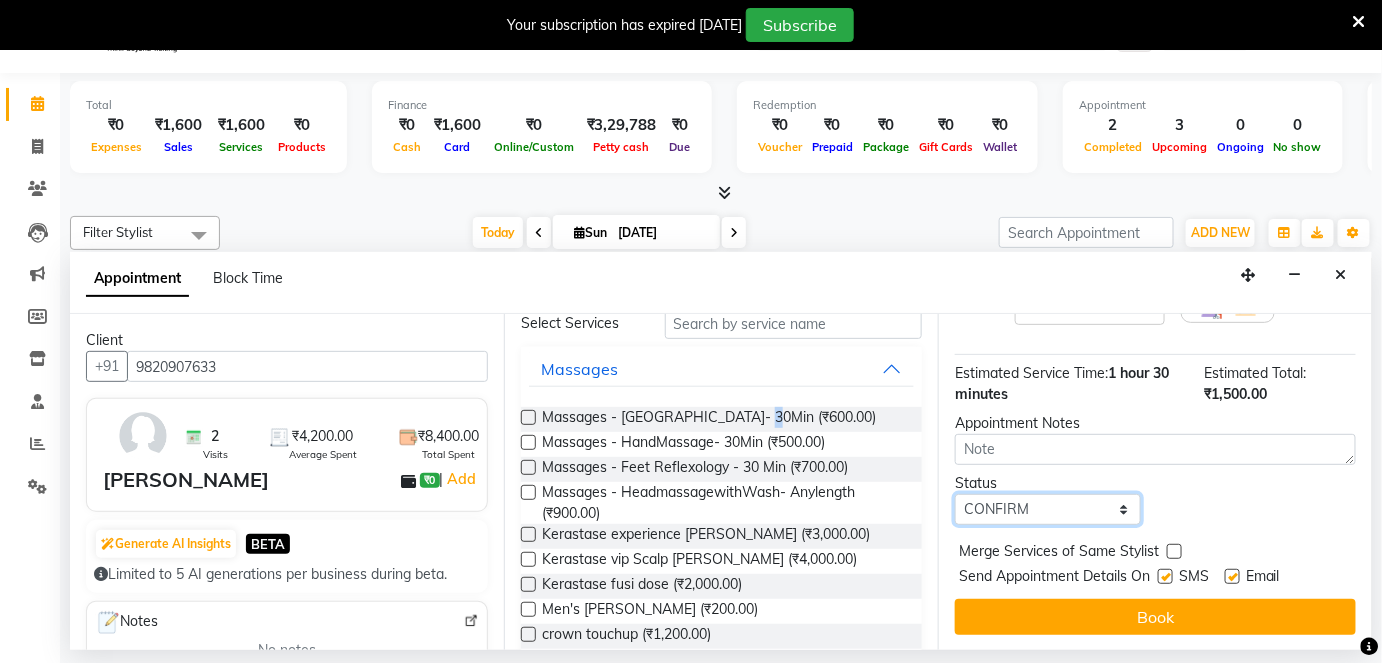 click on "Select TENTATIVE CONFIRM CHECK-IN UPCOMING" at bounding box center (1048, 509) 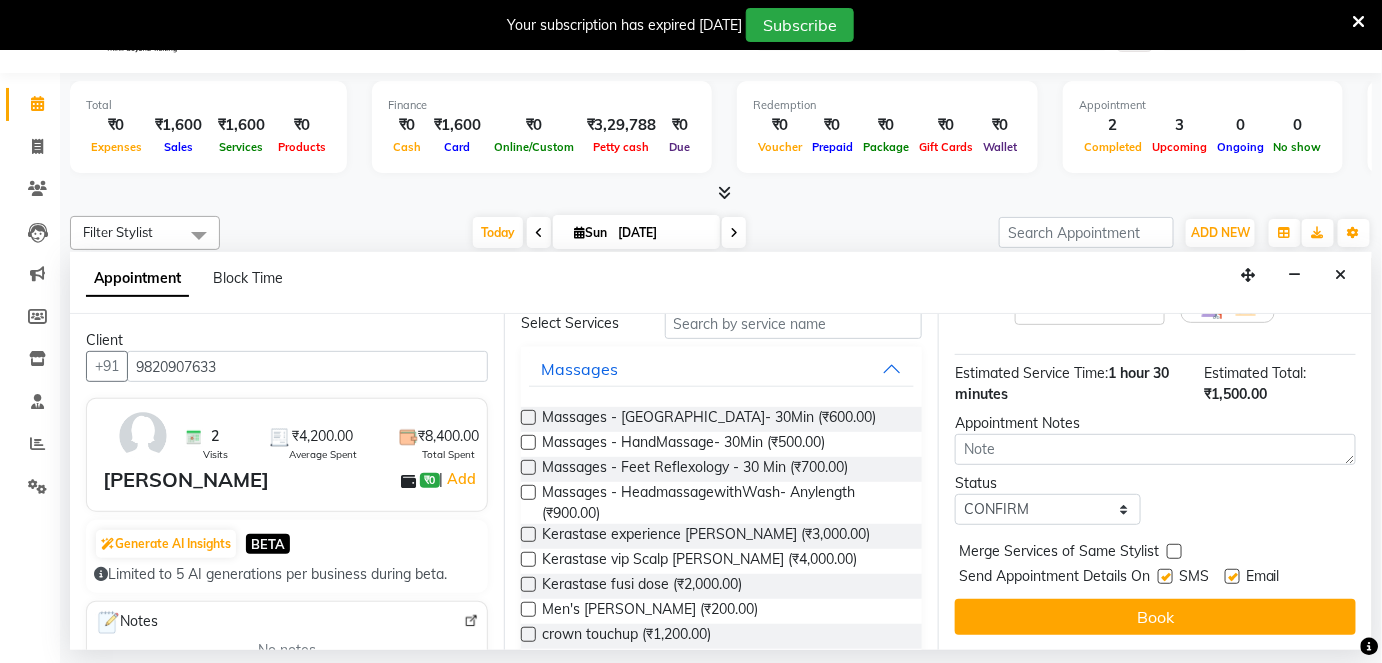 click at bounding box center (1232, 576) 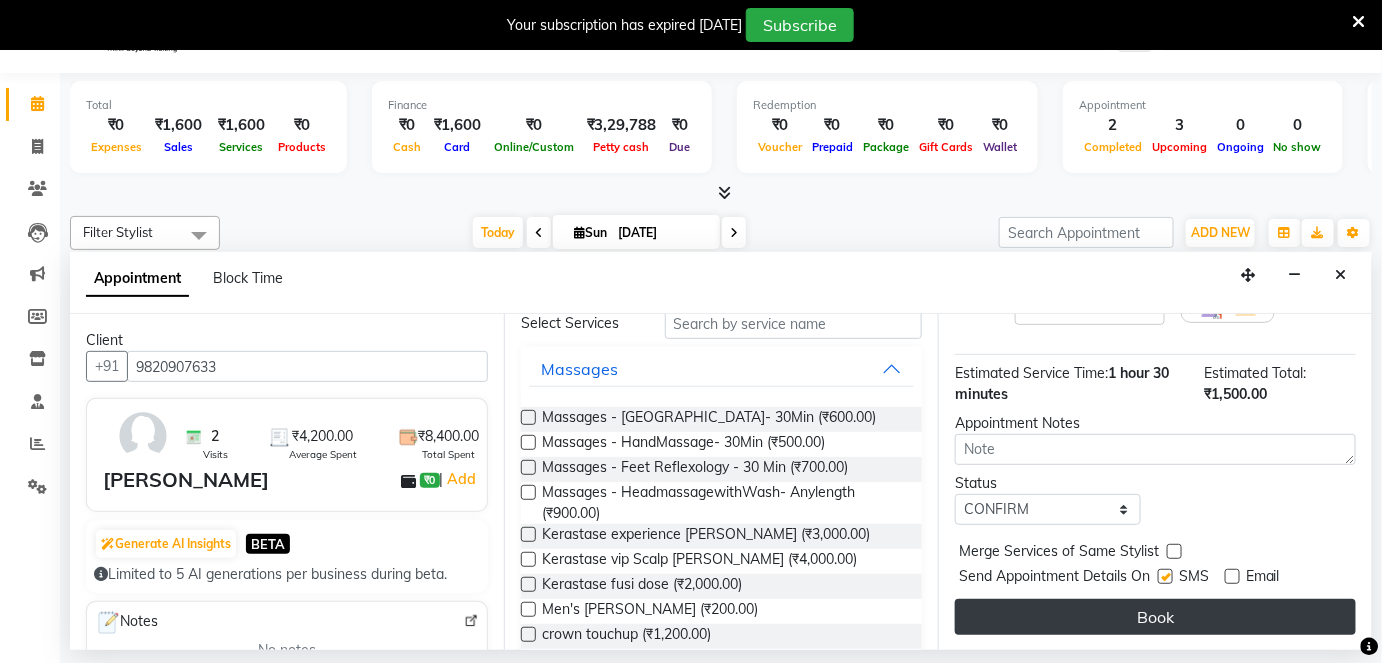 click on "Book" at bounding box center [1155, 617] 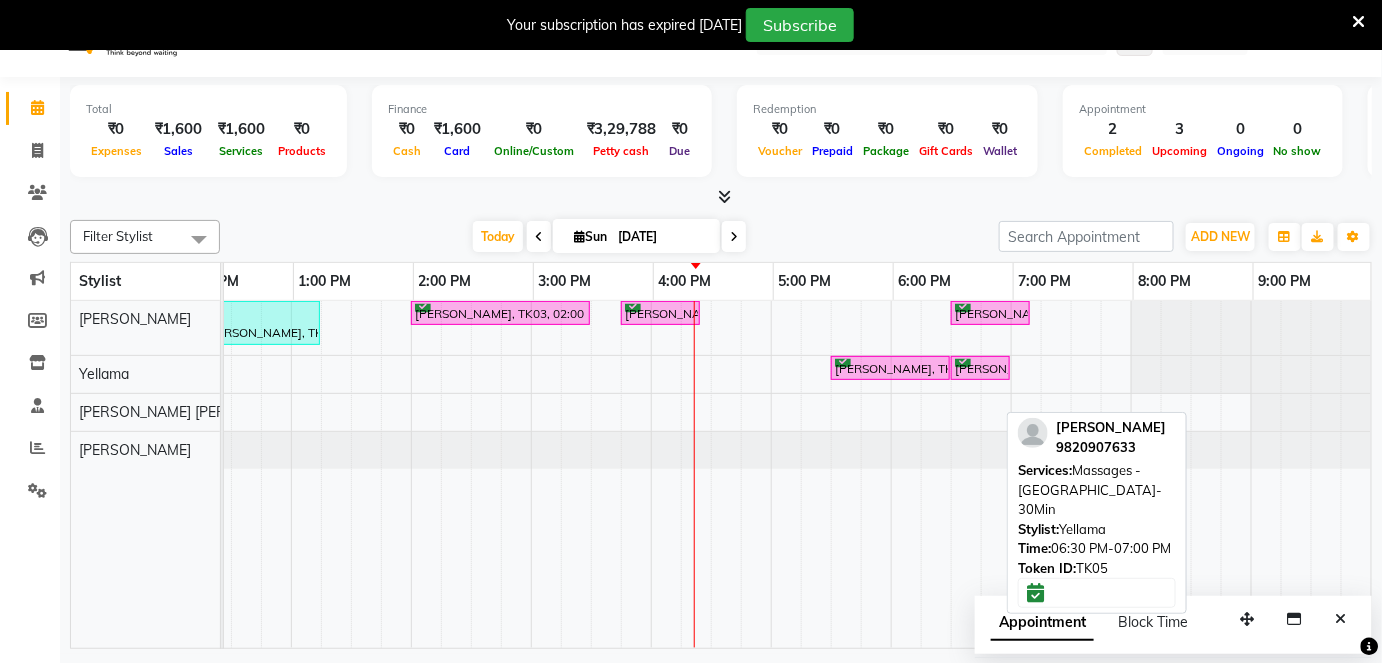 scroll, scrollTop: 48, scrollLeft: 0, axis: vertical 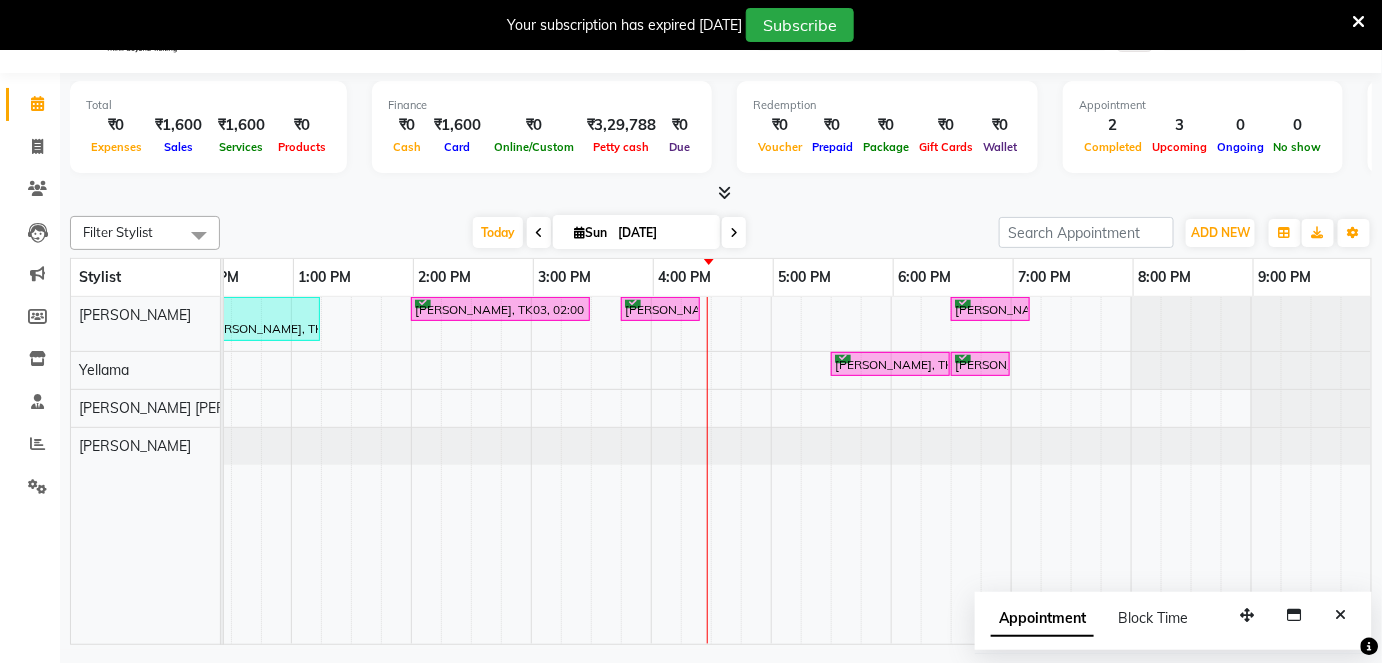 click at bounding box center [-189, 324] 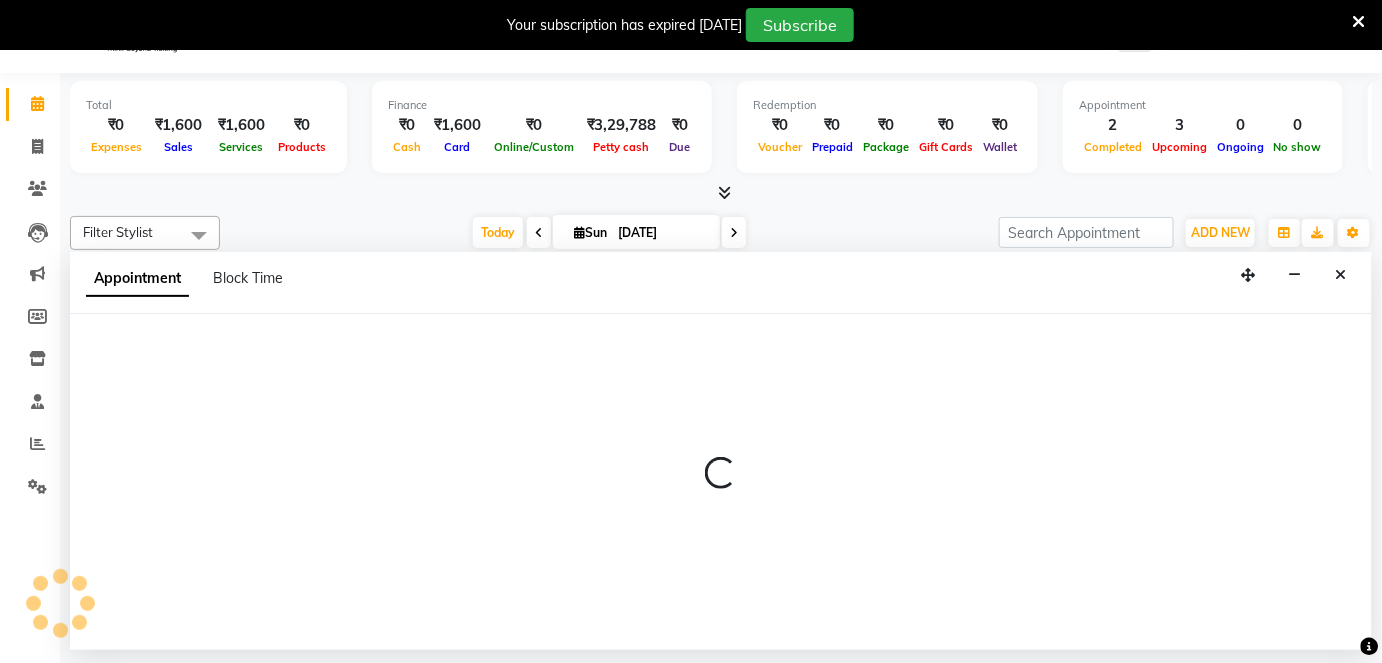 select on "50293" 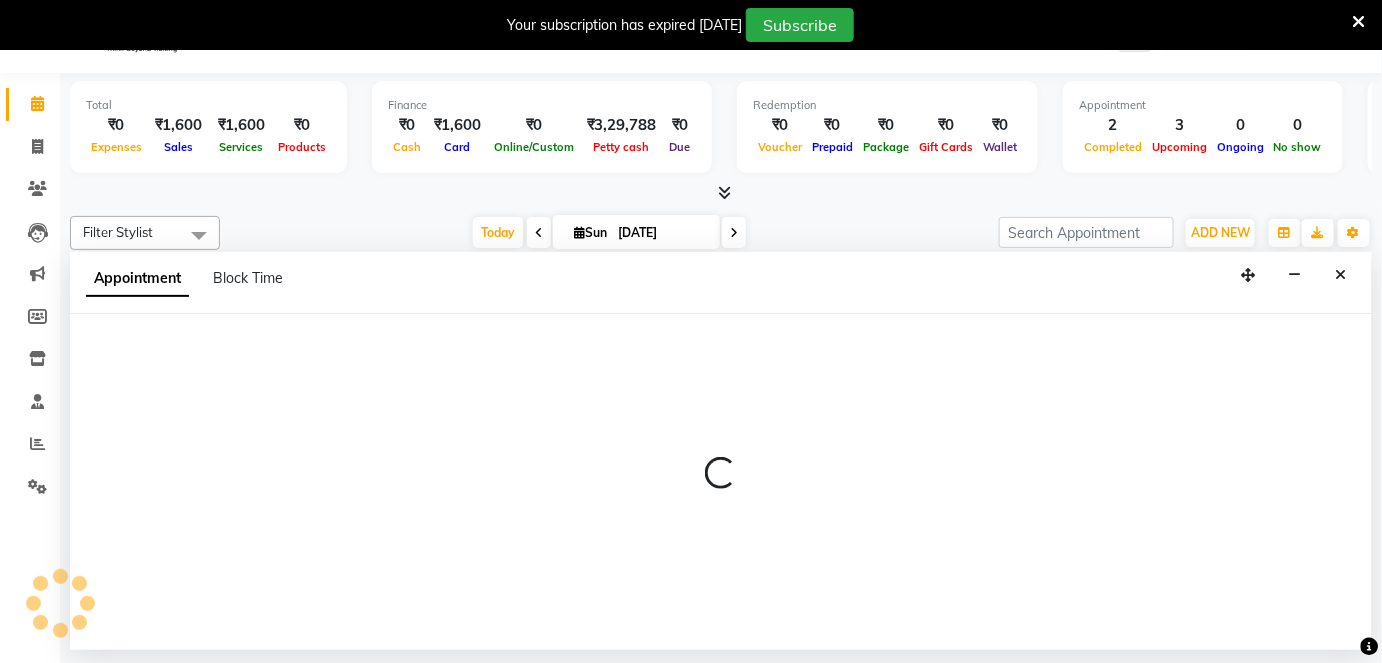 select on "1200" 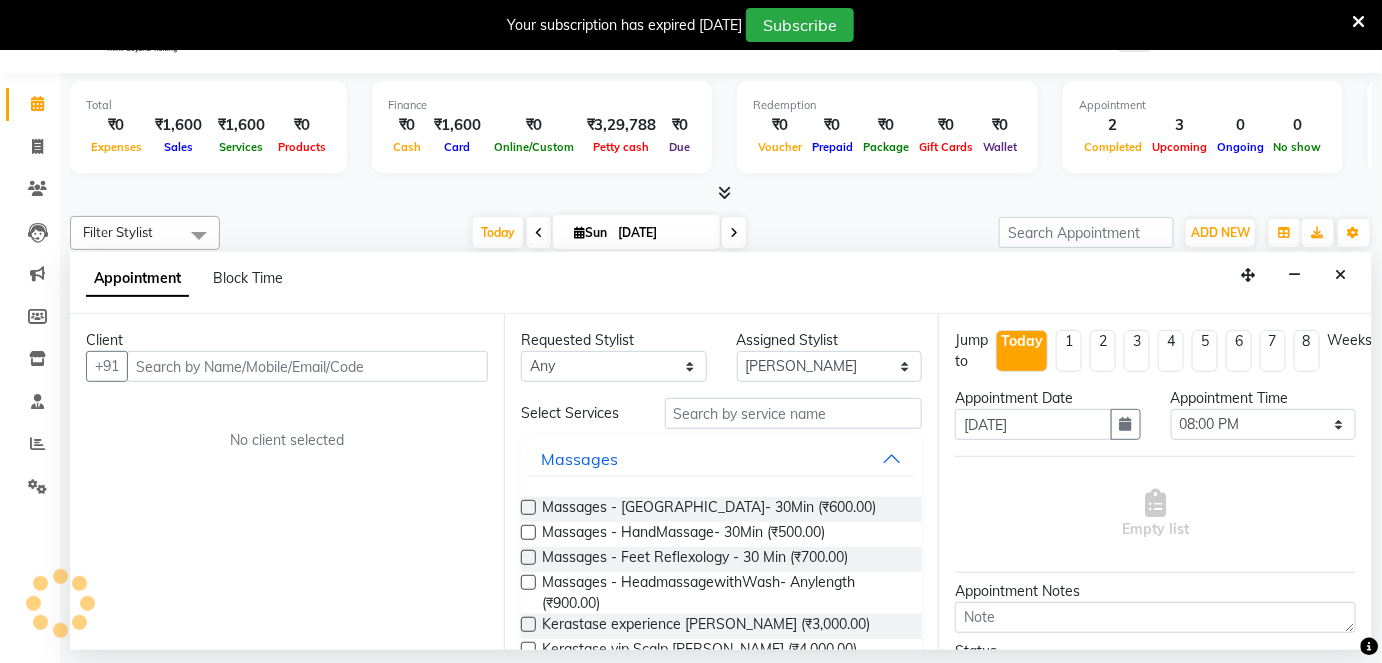 click at bounding box center [307, 366] 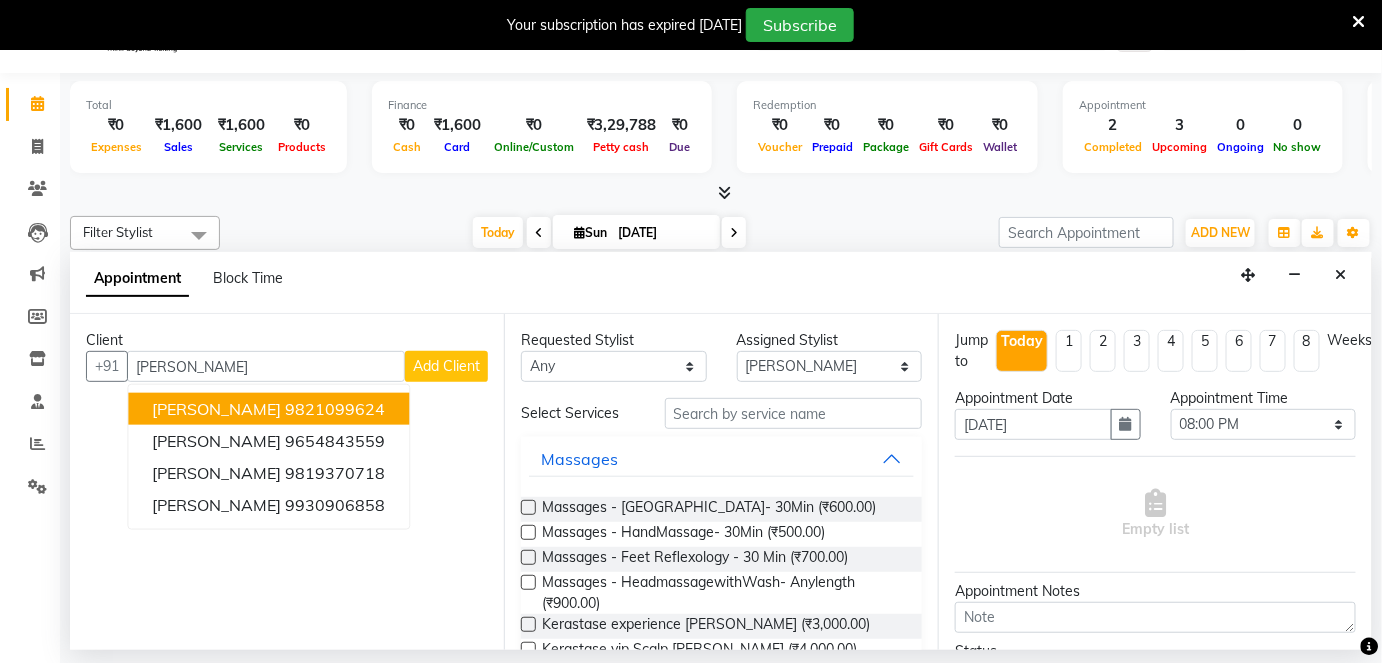 click on "9821099624" at bounding box center (335, 409) 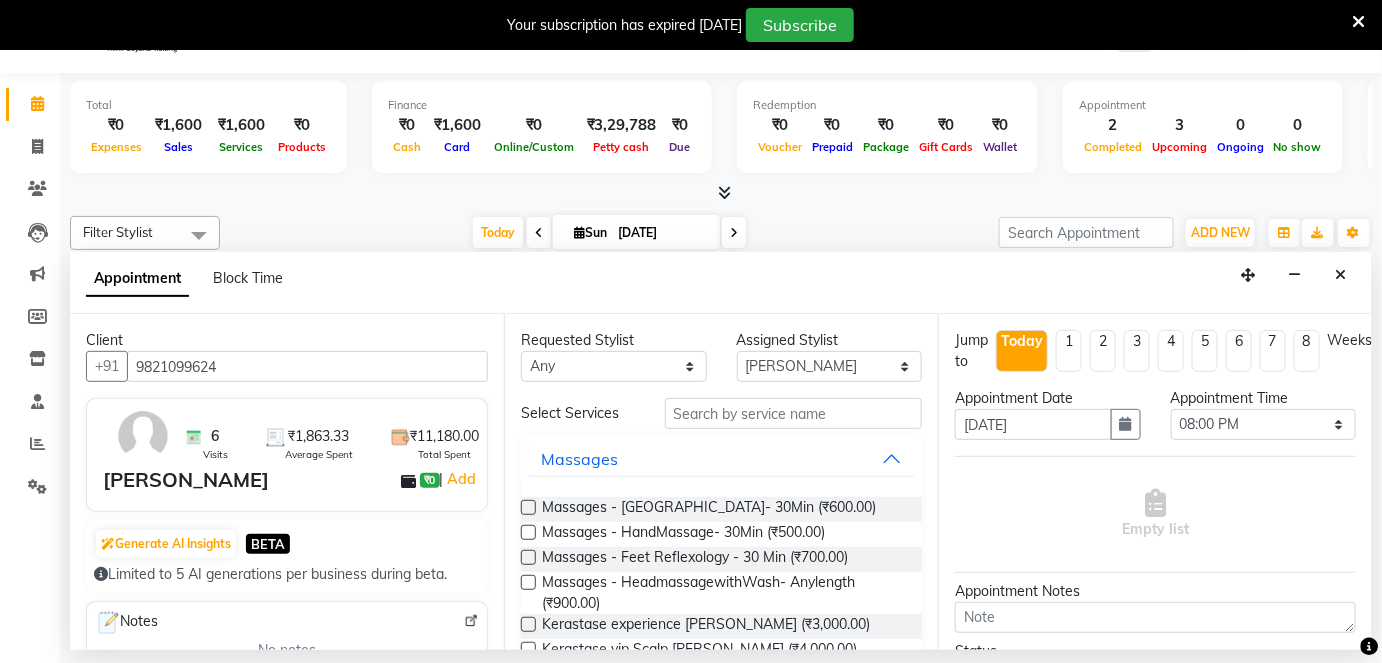 type on "9821099624" 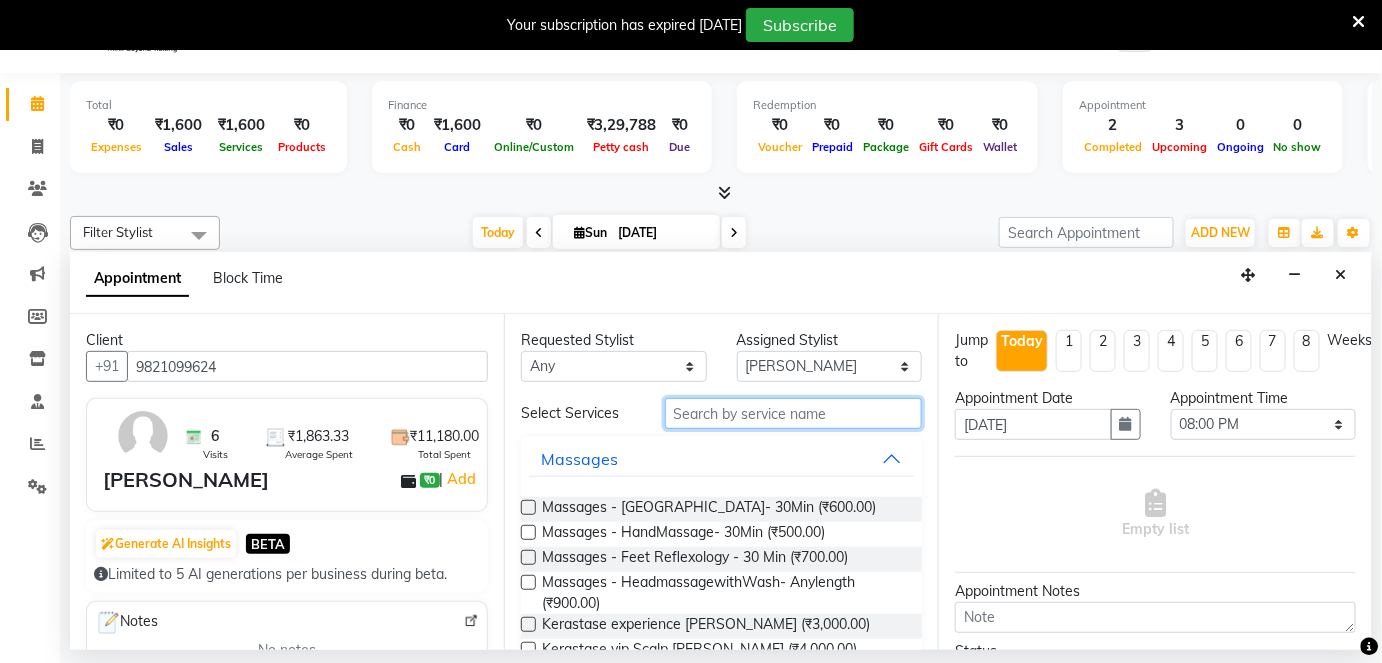click at bounding box center [793, 413] 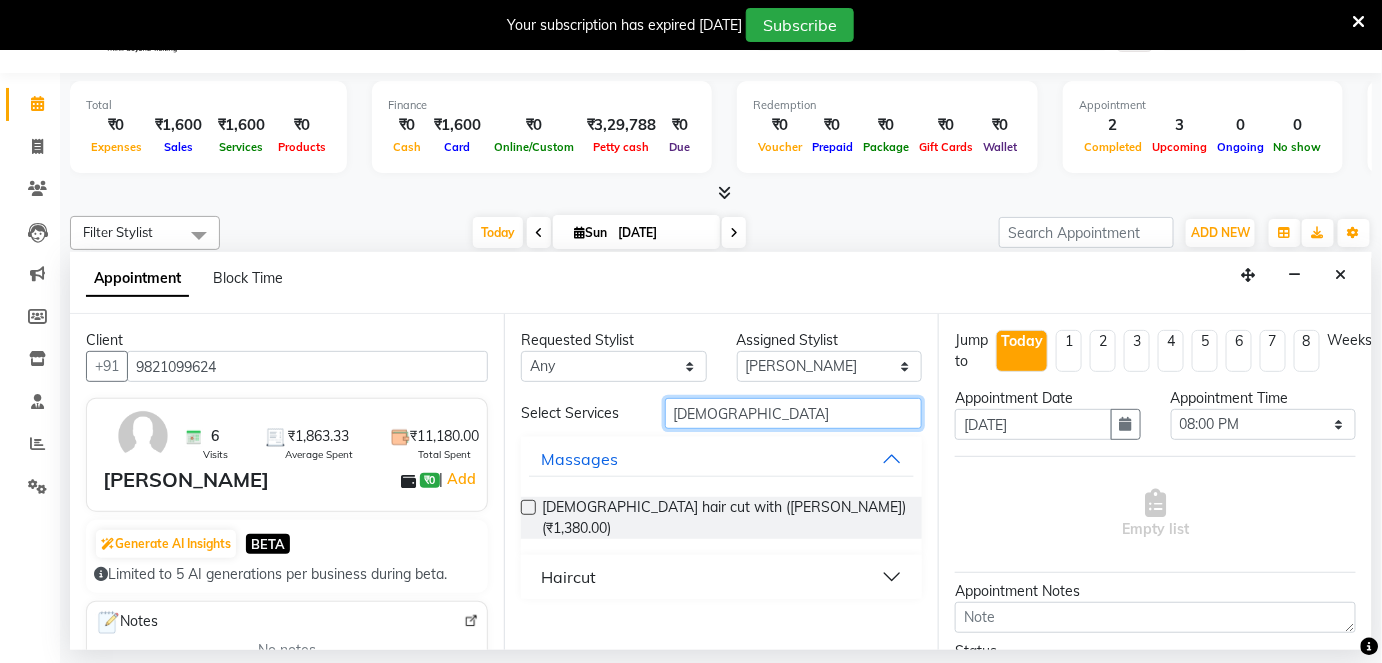 type on "male" 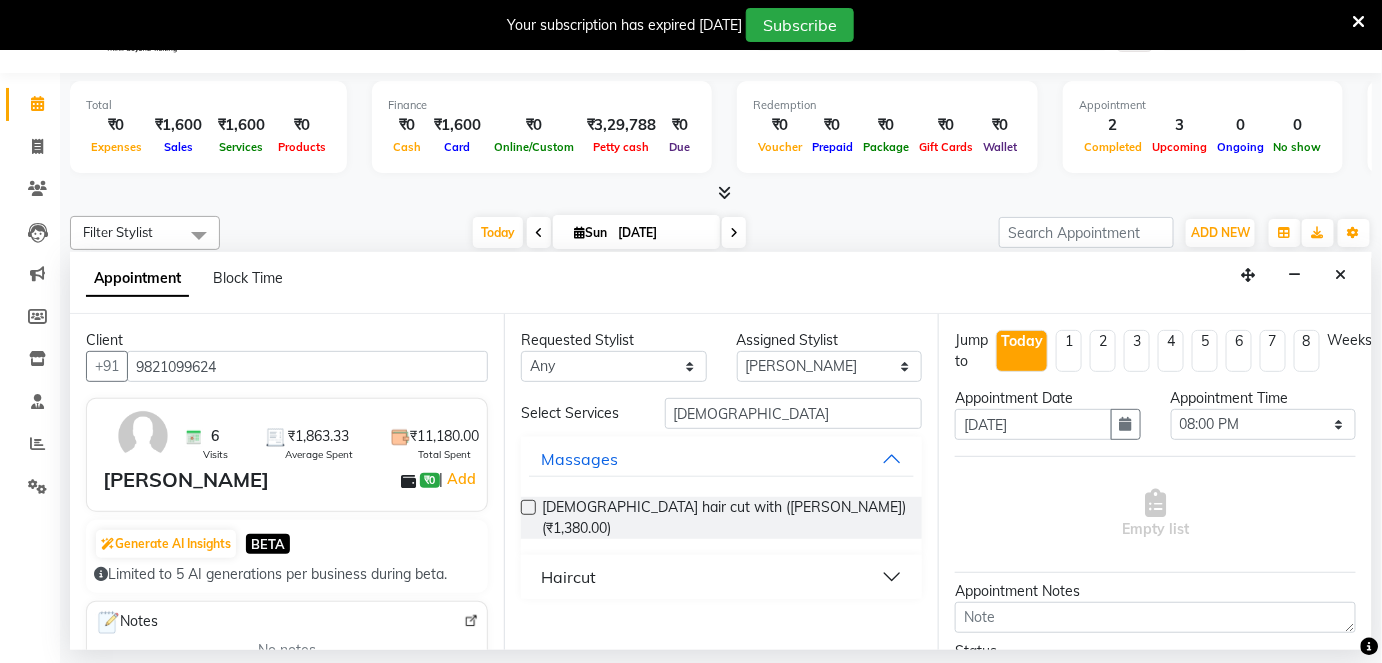 click on "Haircut" at bounding box center (721, 577) 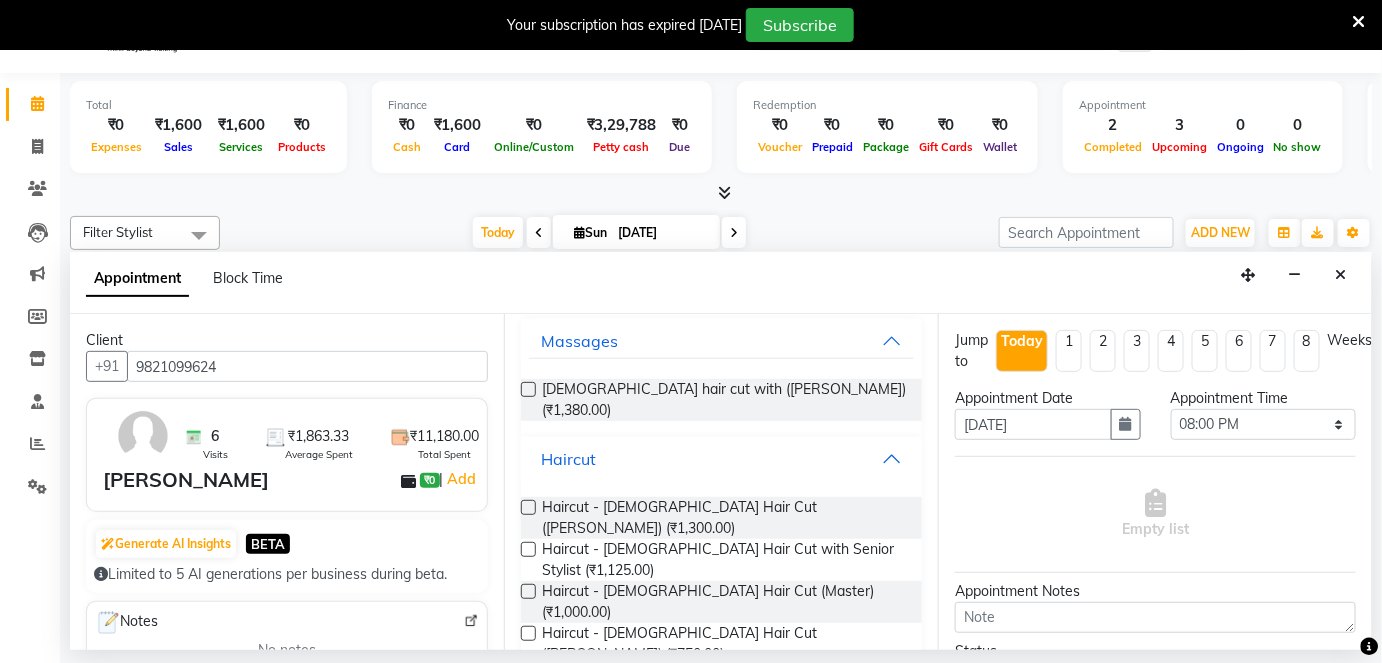scroll, scrollTop: 122, scrollLeft: 0, axis: vertical 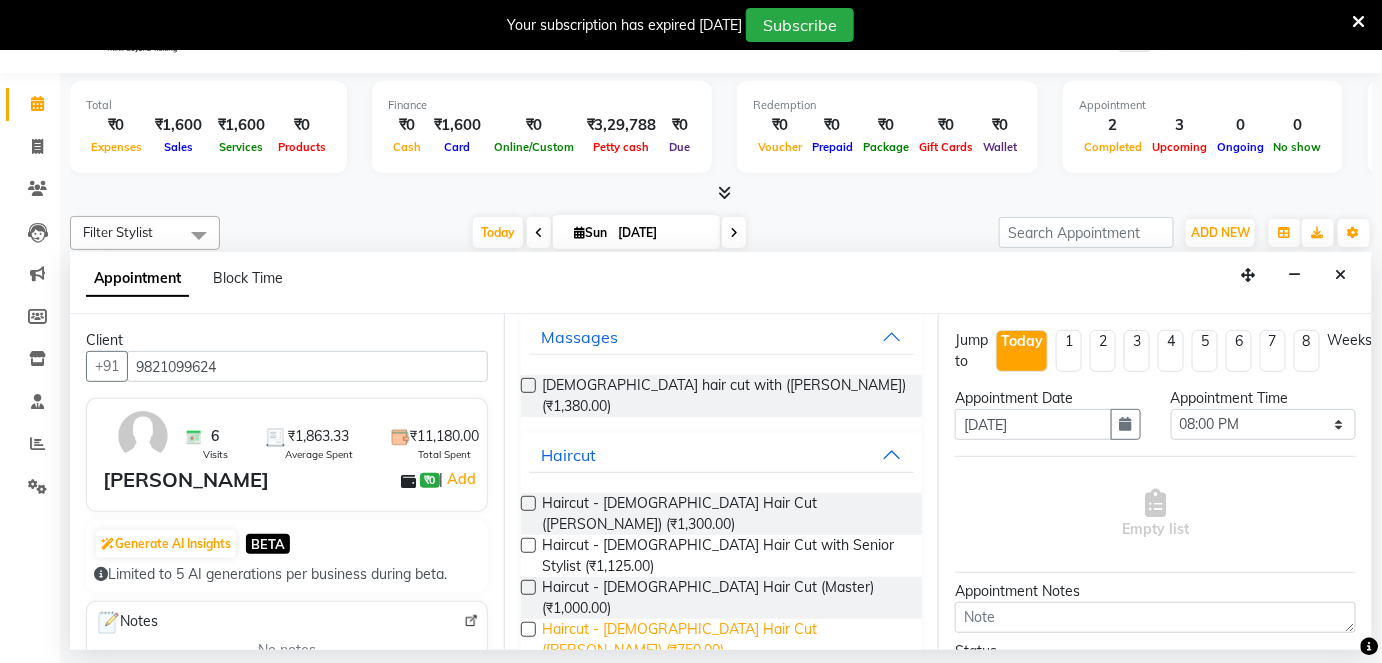 click on "Haircut - Male Hair Cut (Zaheer) (₹750.00)" at bounding box center [724, 640] 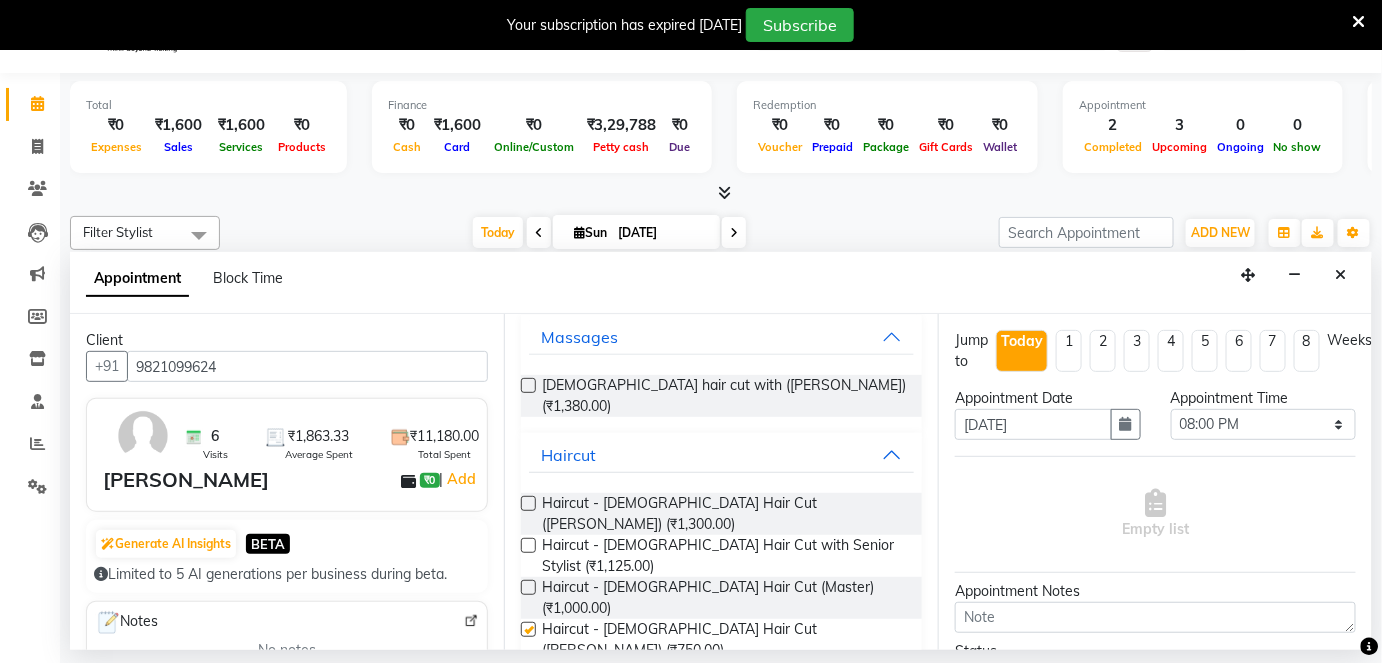 checkbox on "false" 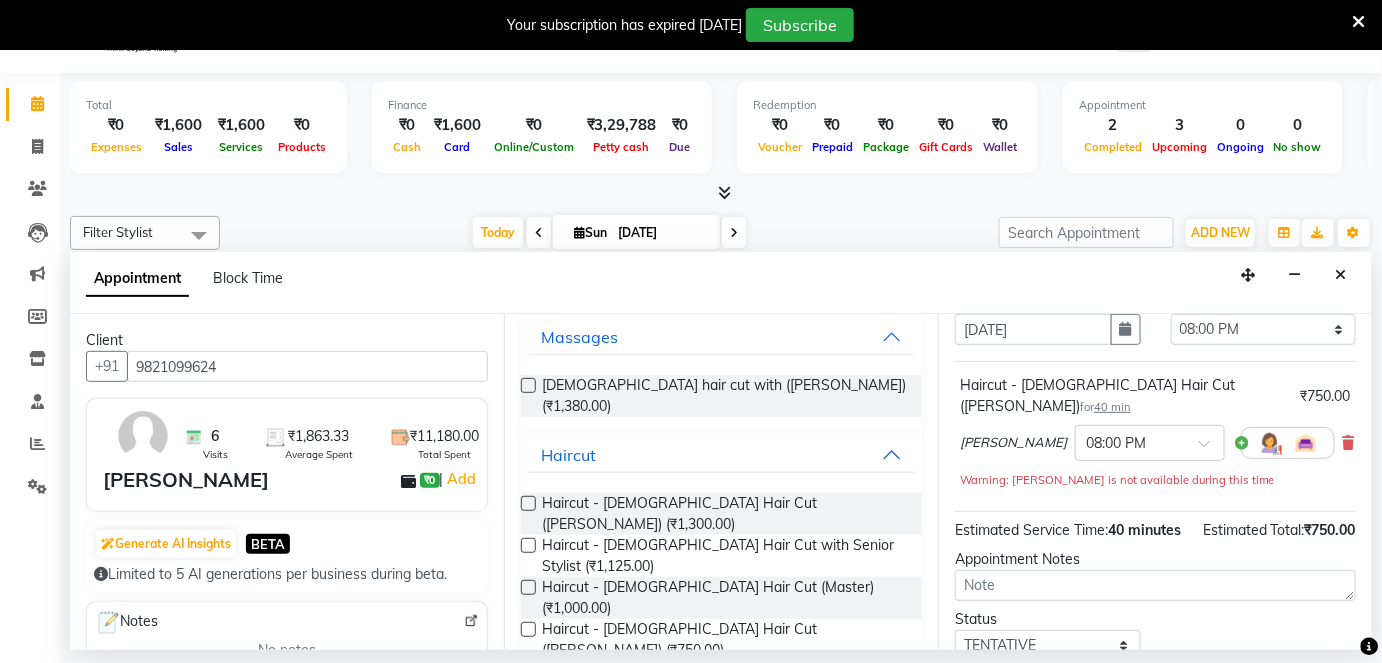 scroll, scrollTop: 231, scrollLeft: 0, axis: vertical 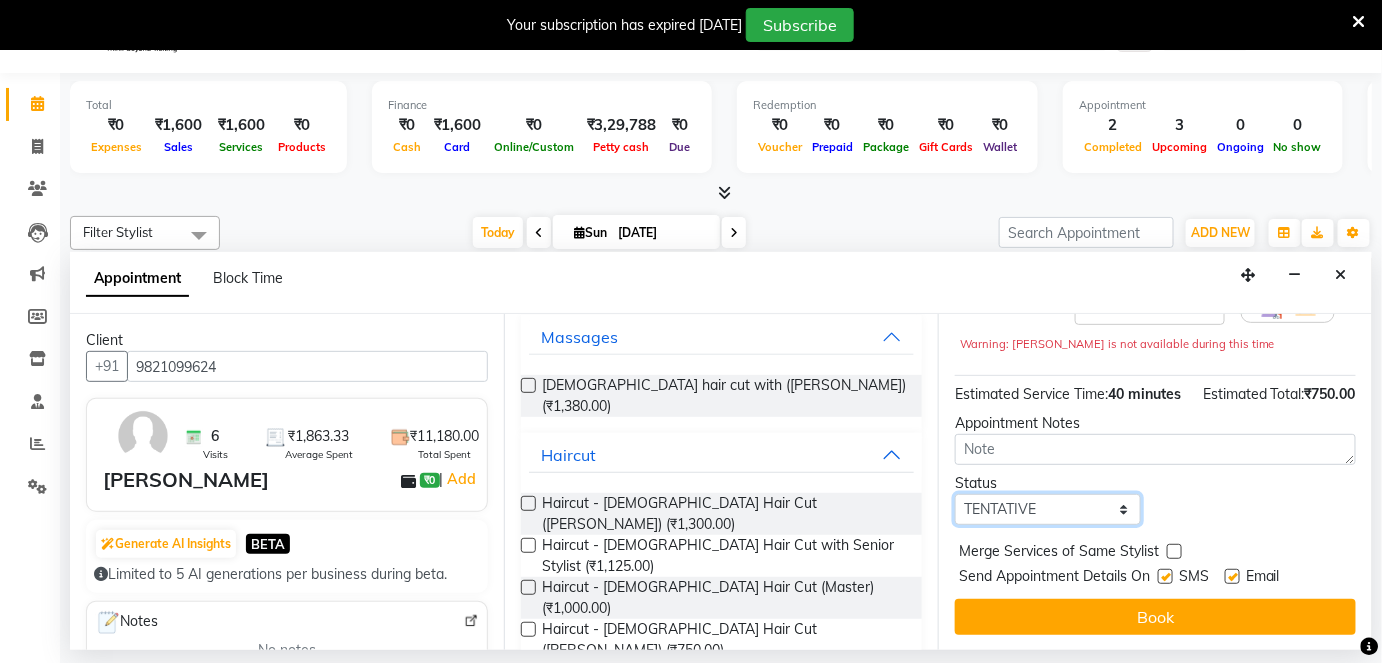 click on "Select TENTATIVE CONFIRM CHECK-IN UPCOMING" at bounding box center (1048, 509) 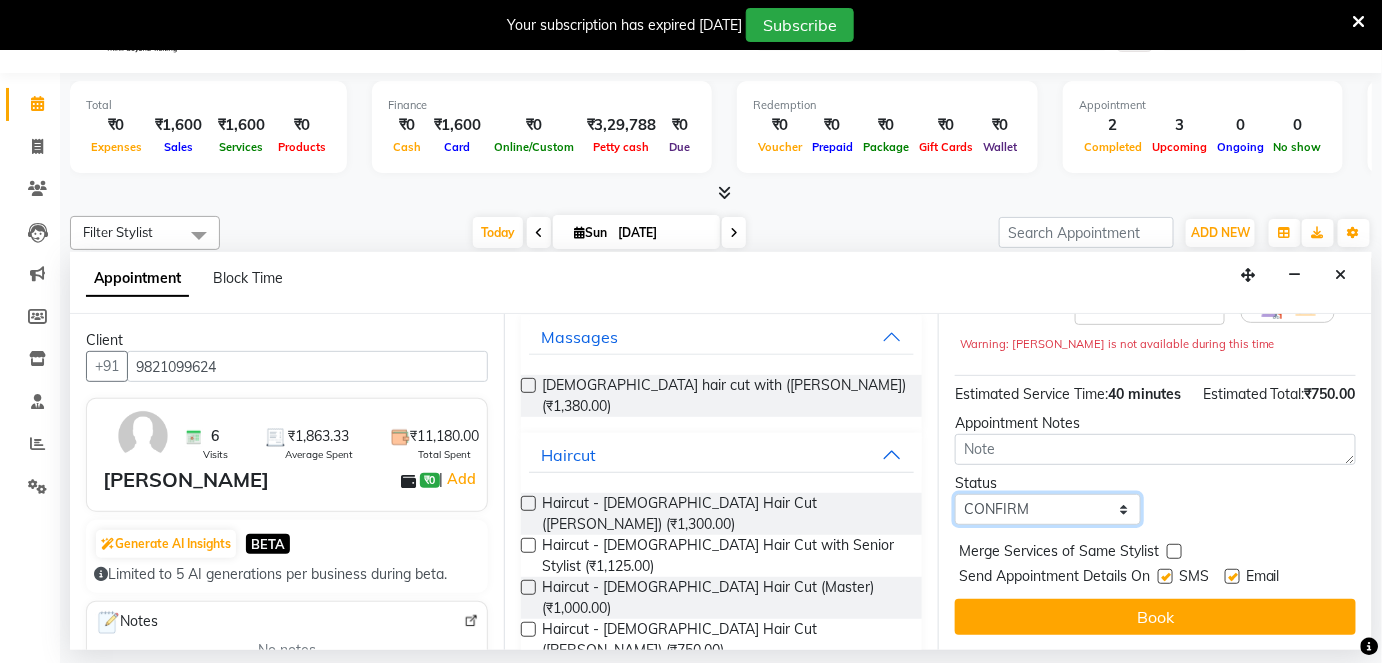 click on "Select TENTATIVE CONFIRM CHECK-IN UPCOMING" at bounding box center (1048, 509) 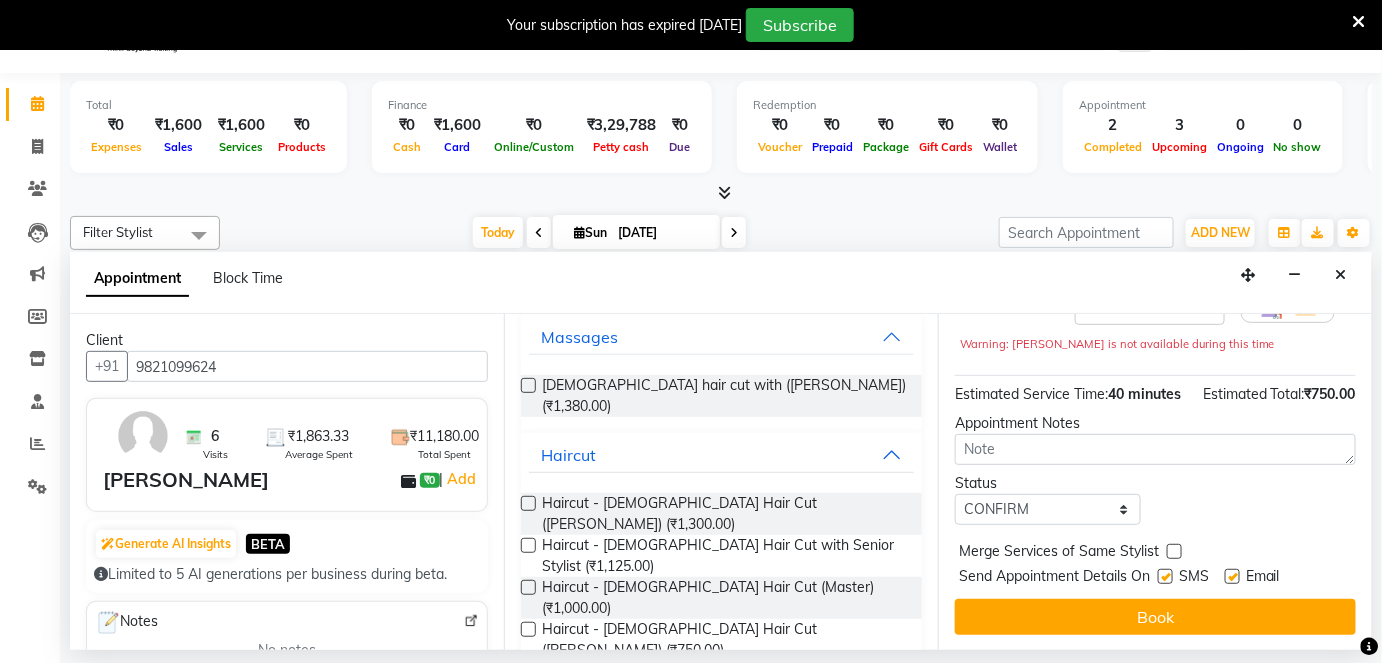 click at bounding box center [1232, 576] 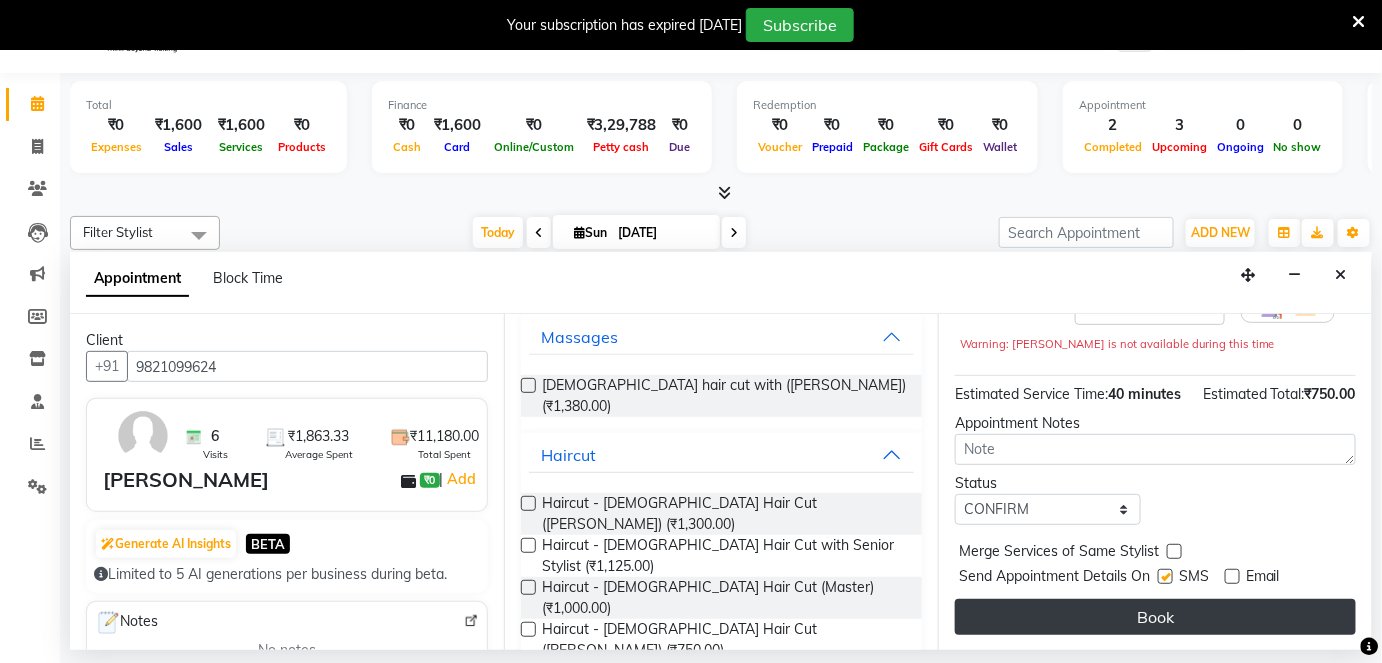 click on "Book" at bounding box center (1155, 617) 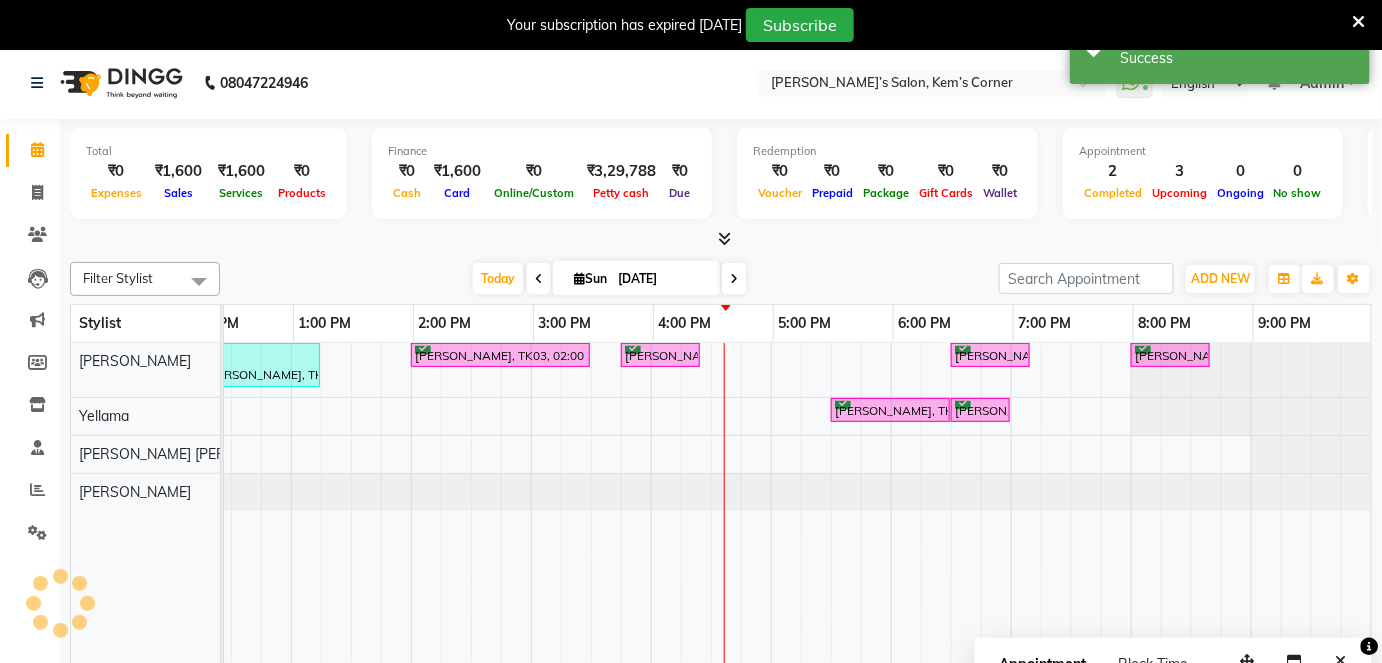 scroll, scrollTop: 0, scrollLeft: 0, axis: both 